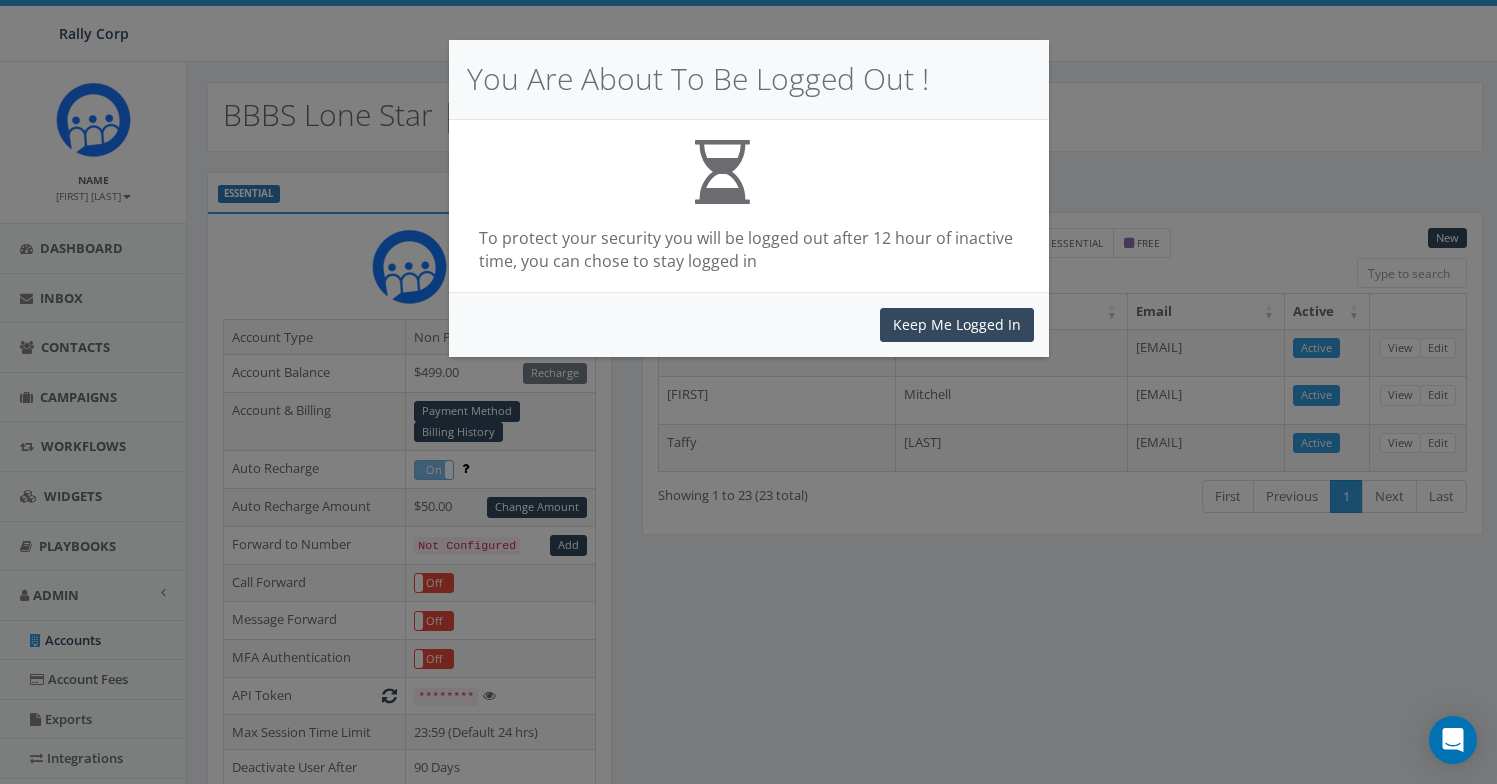 scroll, scrollTop: 590, scrollLeft: 0, axis: vertical 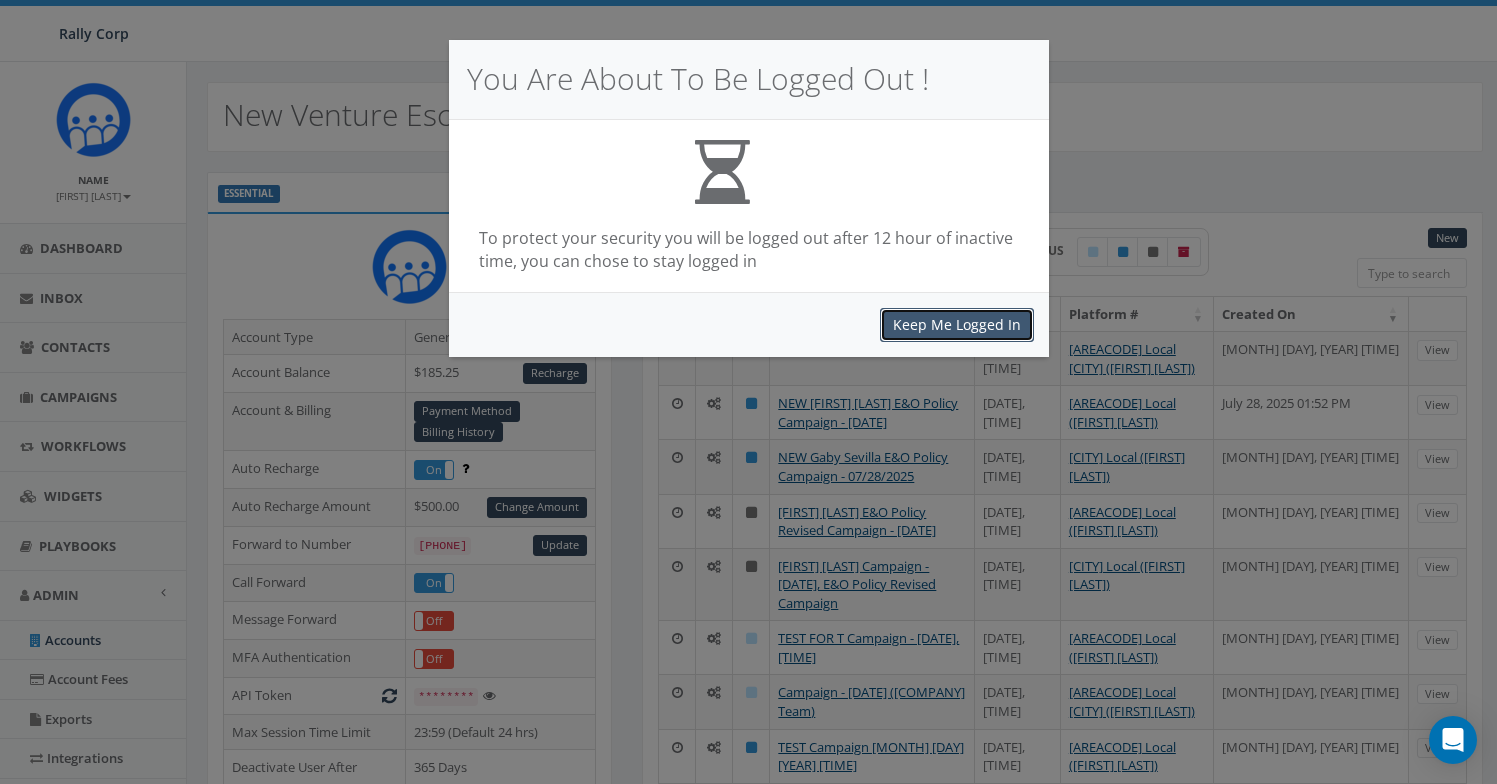 click on "Keep Me Logged In" at bounding box center (957, 325) 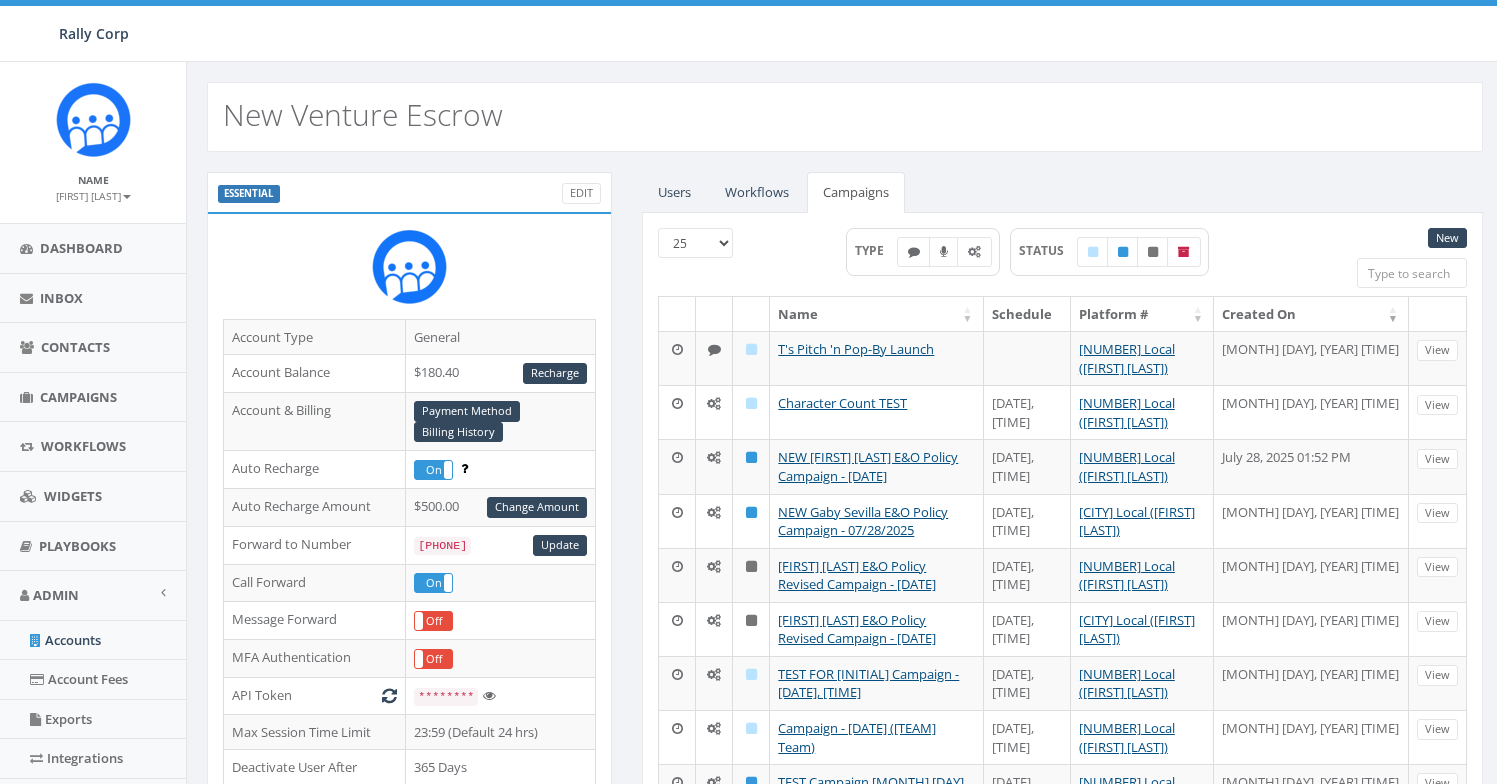 scroll, scrollTop: 0, scrollLeft: 0, axis: both 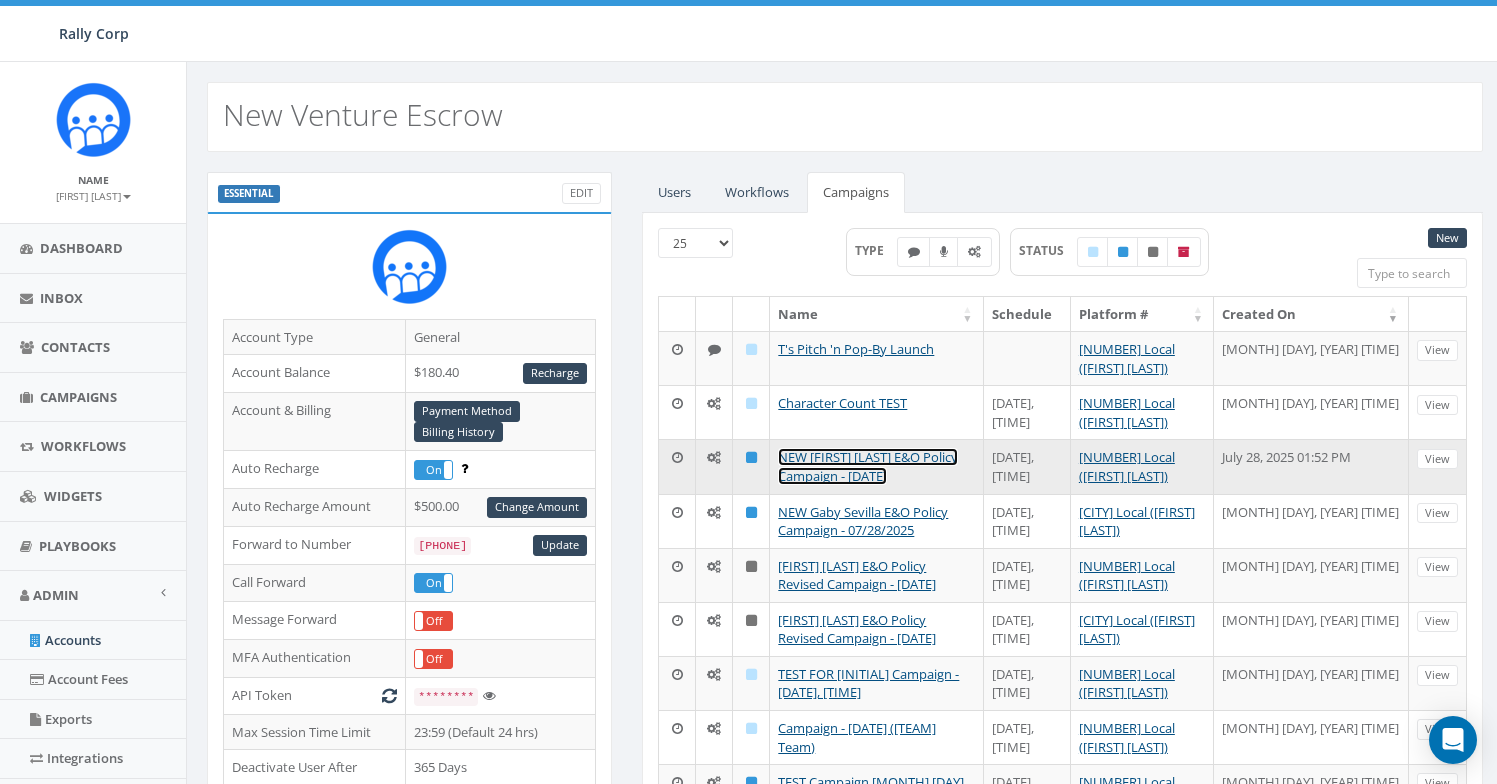 click on "NEW [FIRST] [LAST] E&O Policy Campaign - [DATE]" at bounding box center [868, 466] 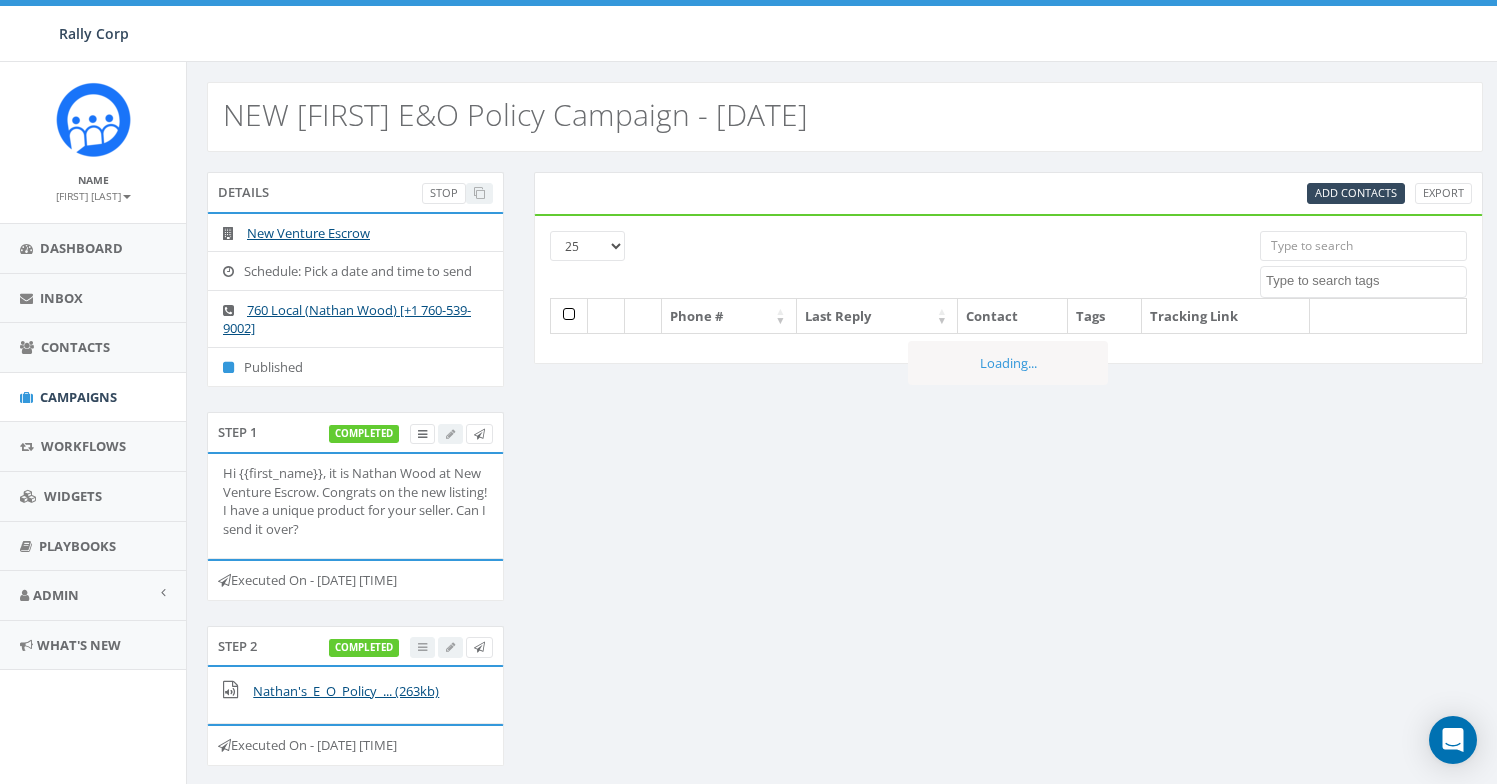 select 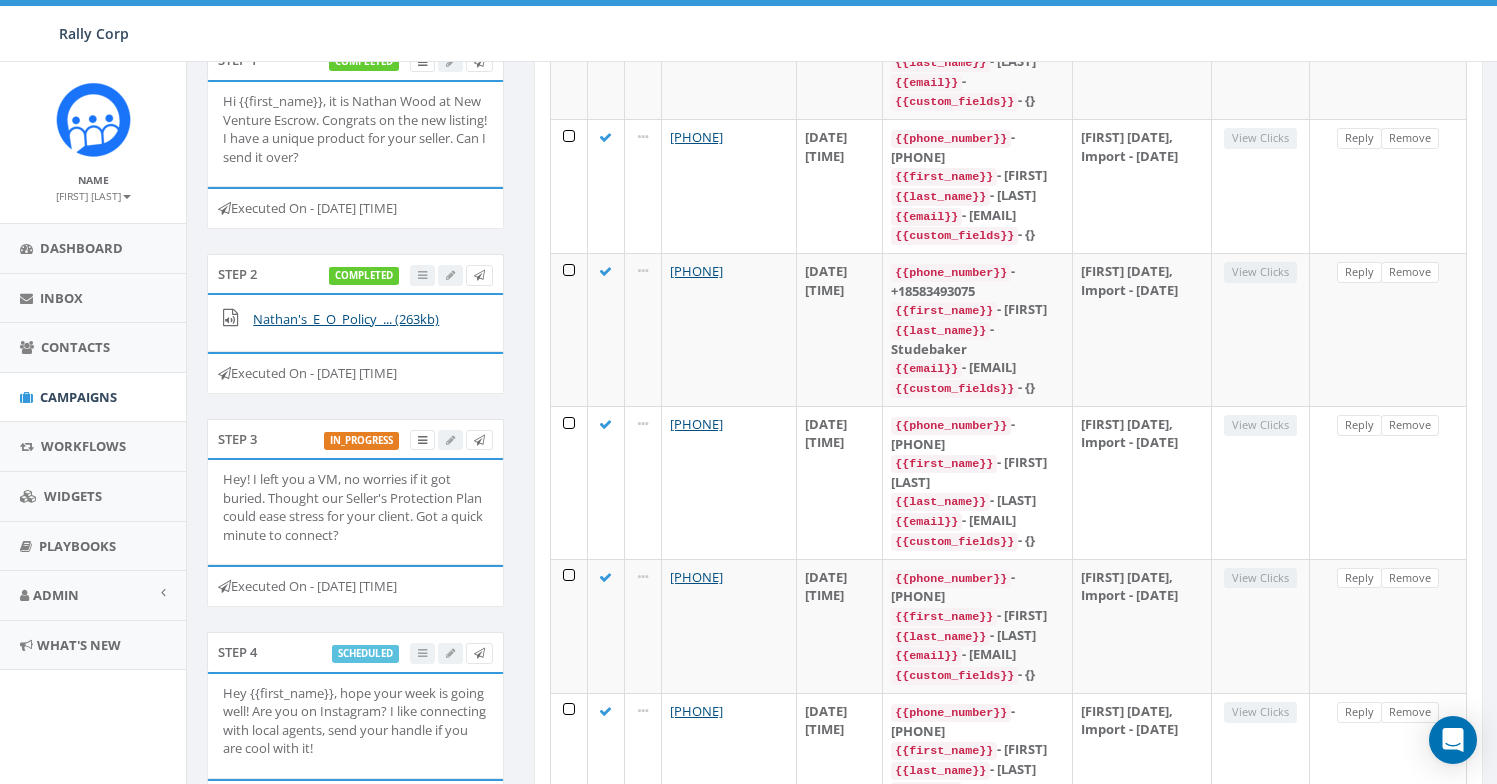 scroll, scrollTop: 377, scrollLeft: 0, axis: vertical 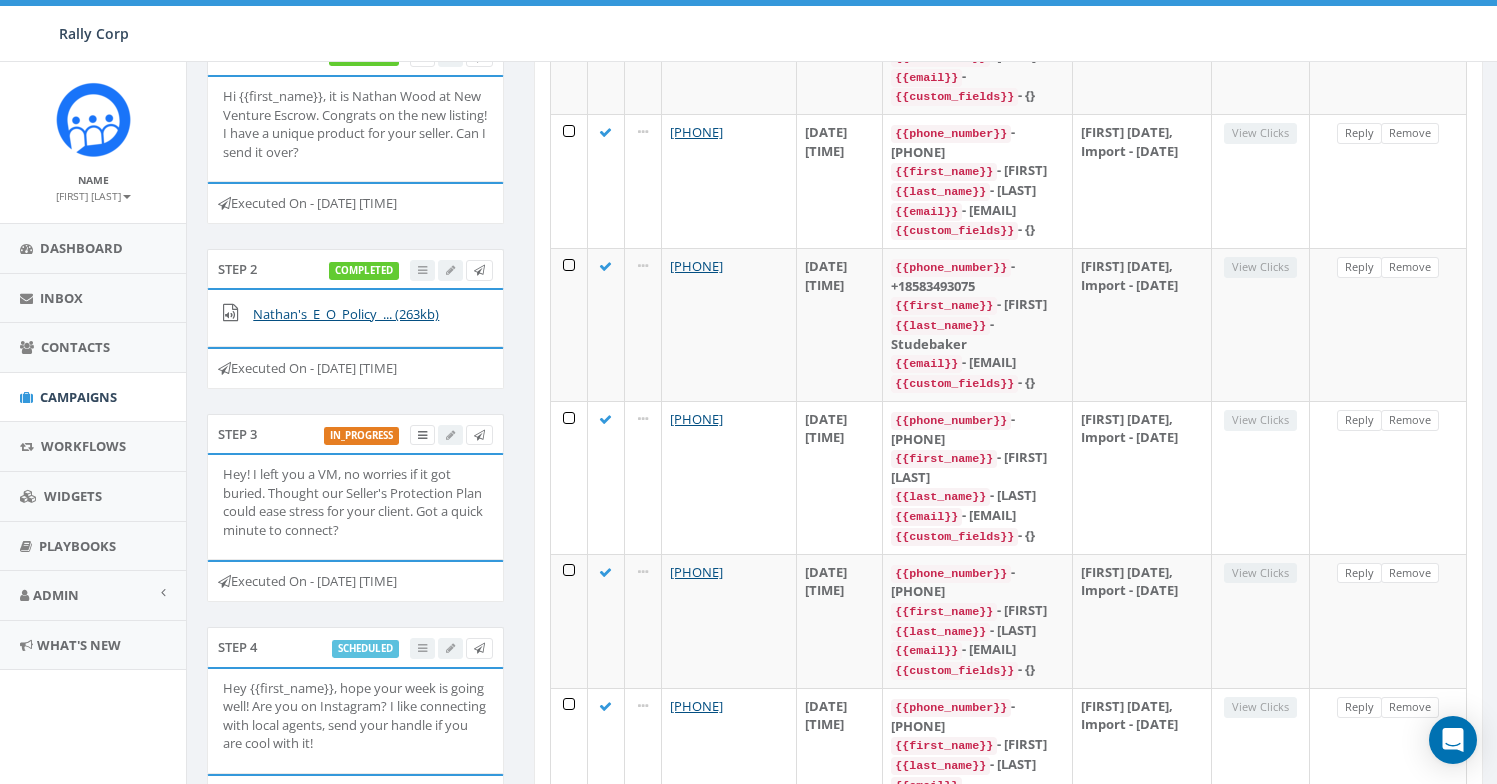 click on "in_progress" at bounding box center [361, 436] 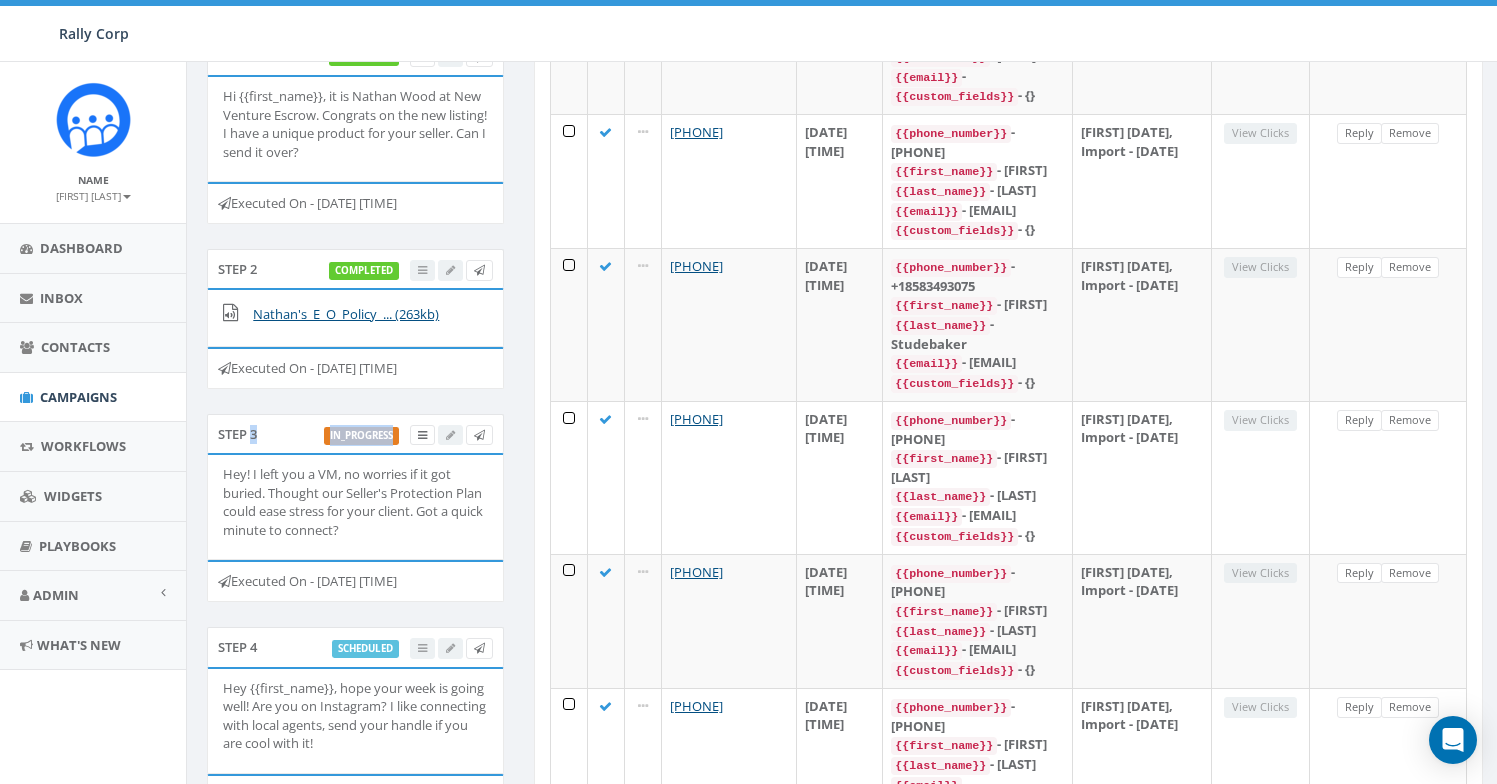 click on "in_progress" at bounding box center [361, 436] 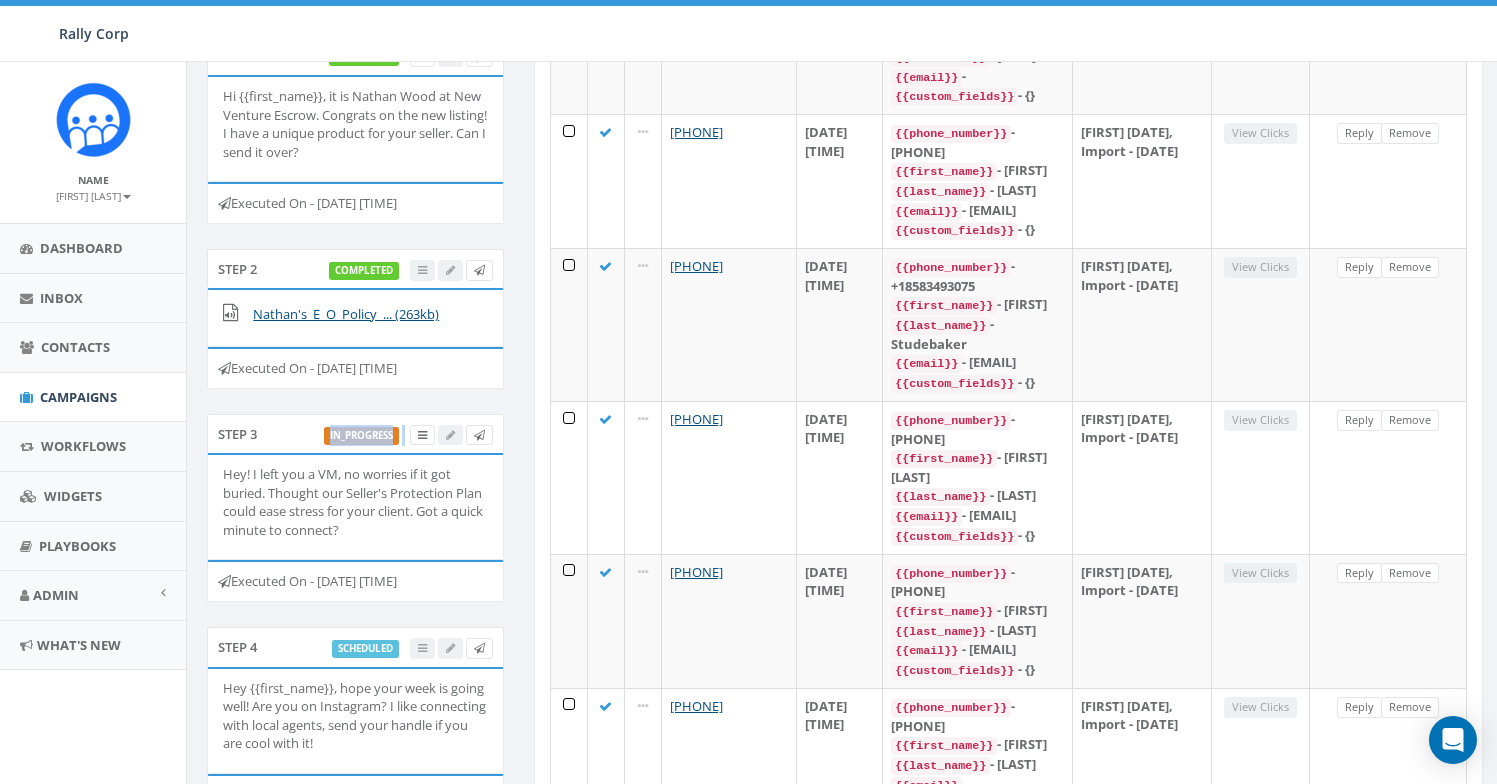 click on "in_progress" at bounding box center (361, 436) 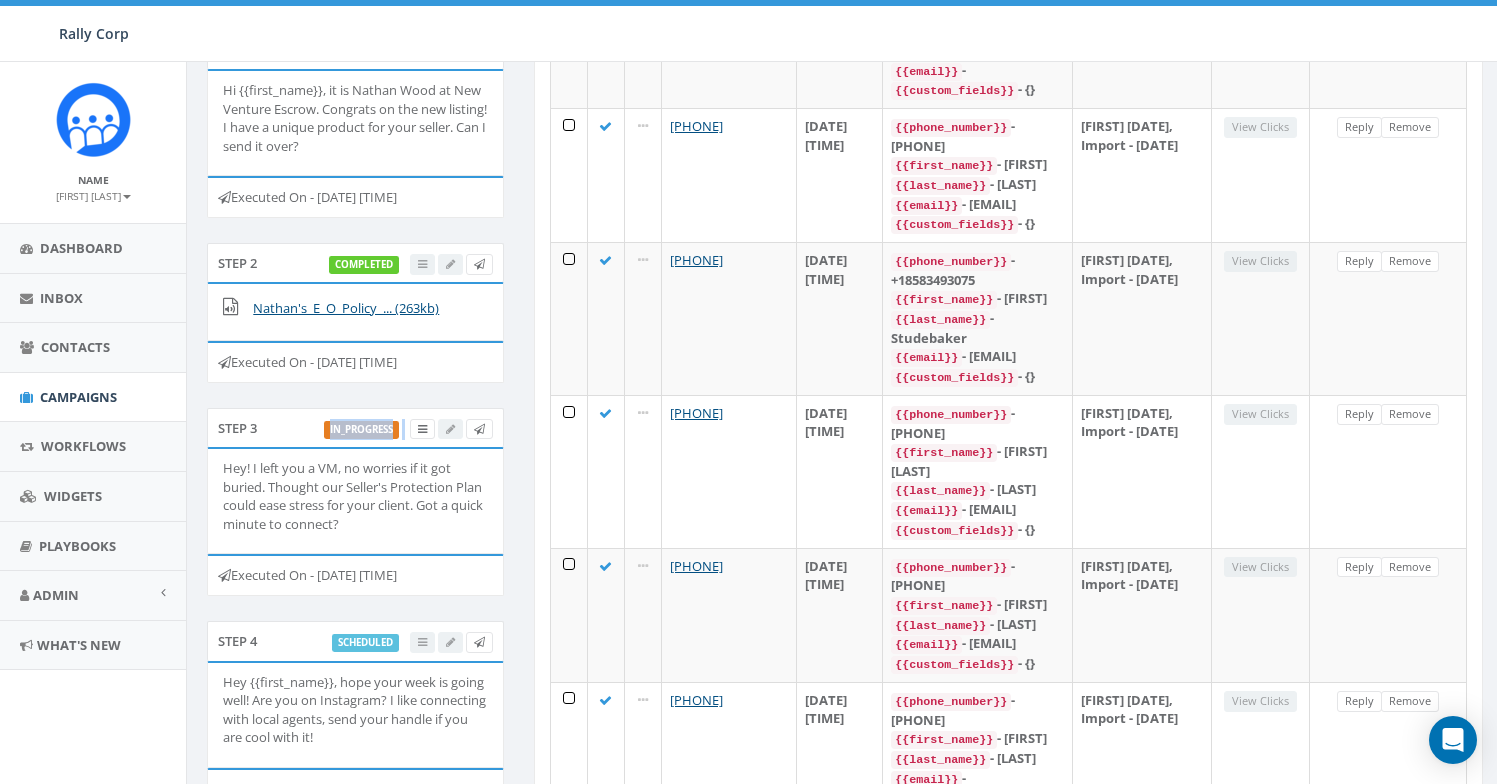 scroll, scrollTop: 393, scrollLeft: 0, axis: vertical 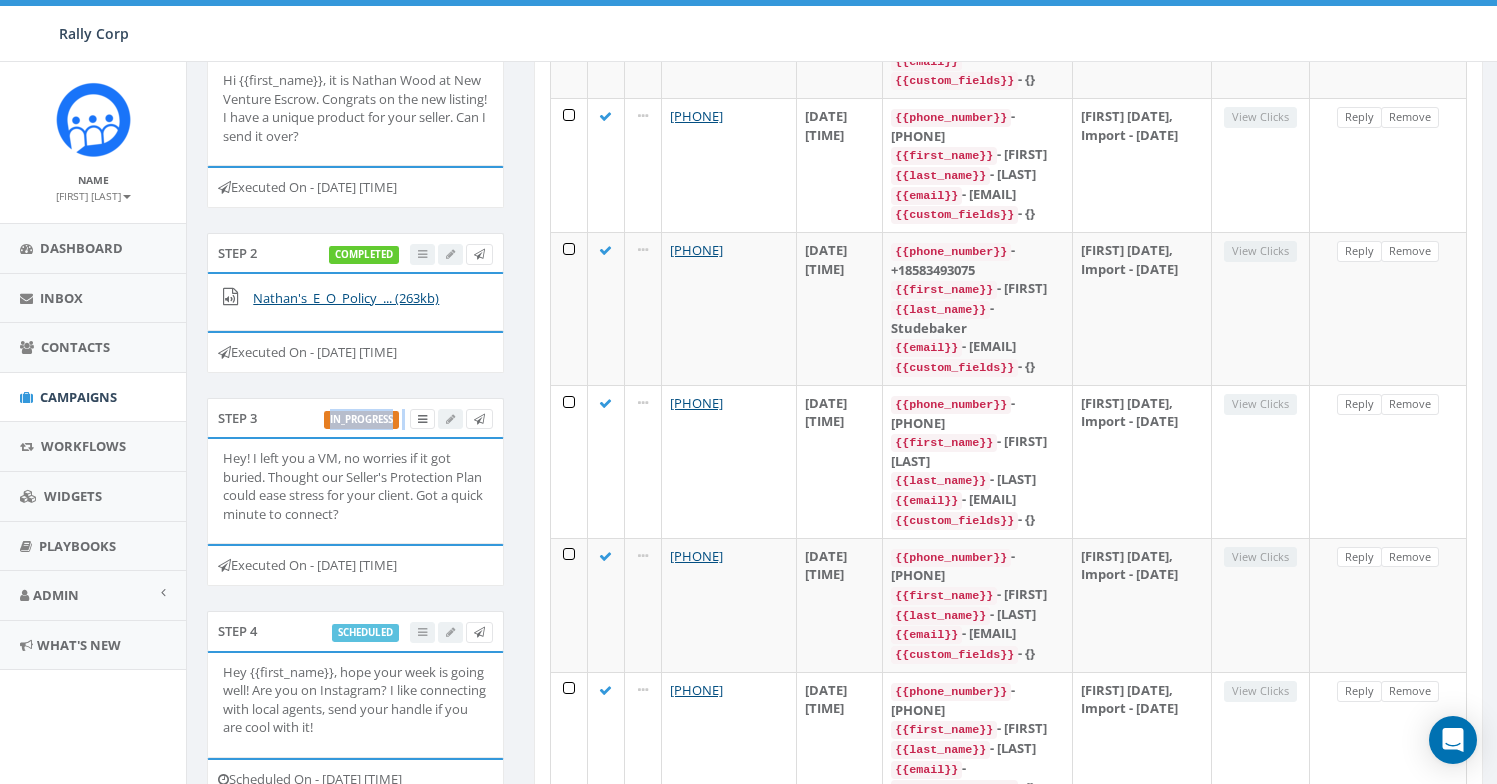drag, startPoint x: 419, startPoint y: 529, endPoint x: 216, endPoint y: 467, distance: 212.25691 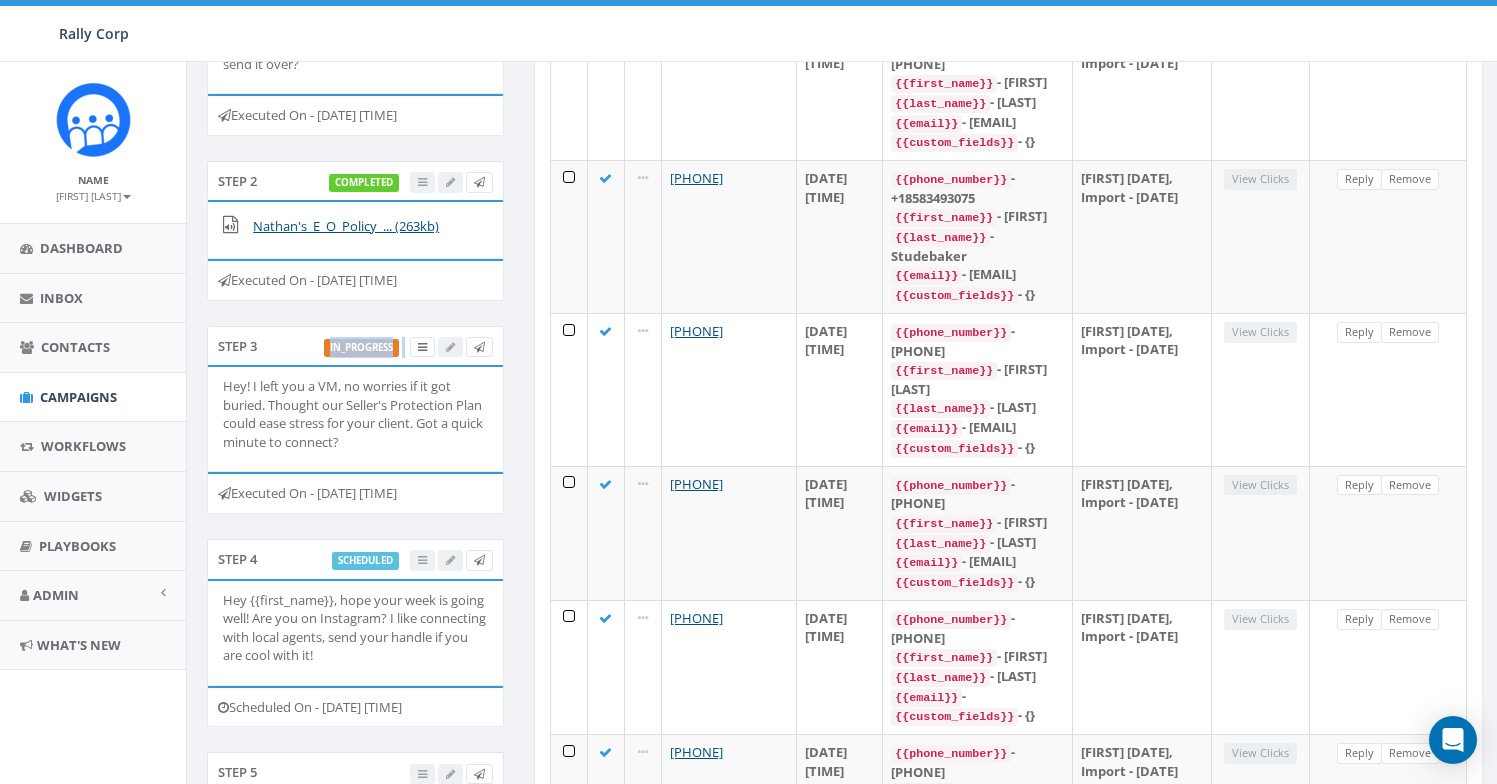 scroll, scrollTop: 502, scrollLeft: 0, axis: vertical 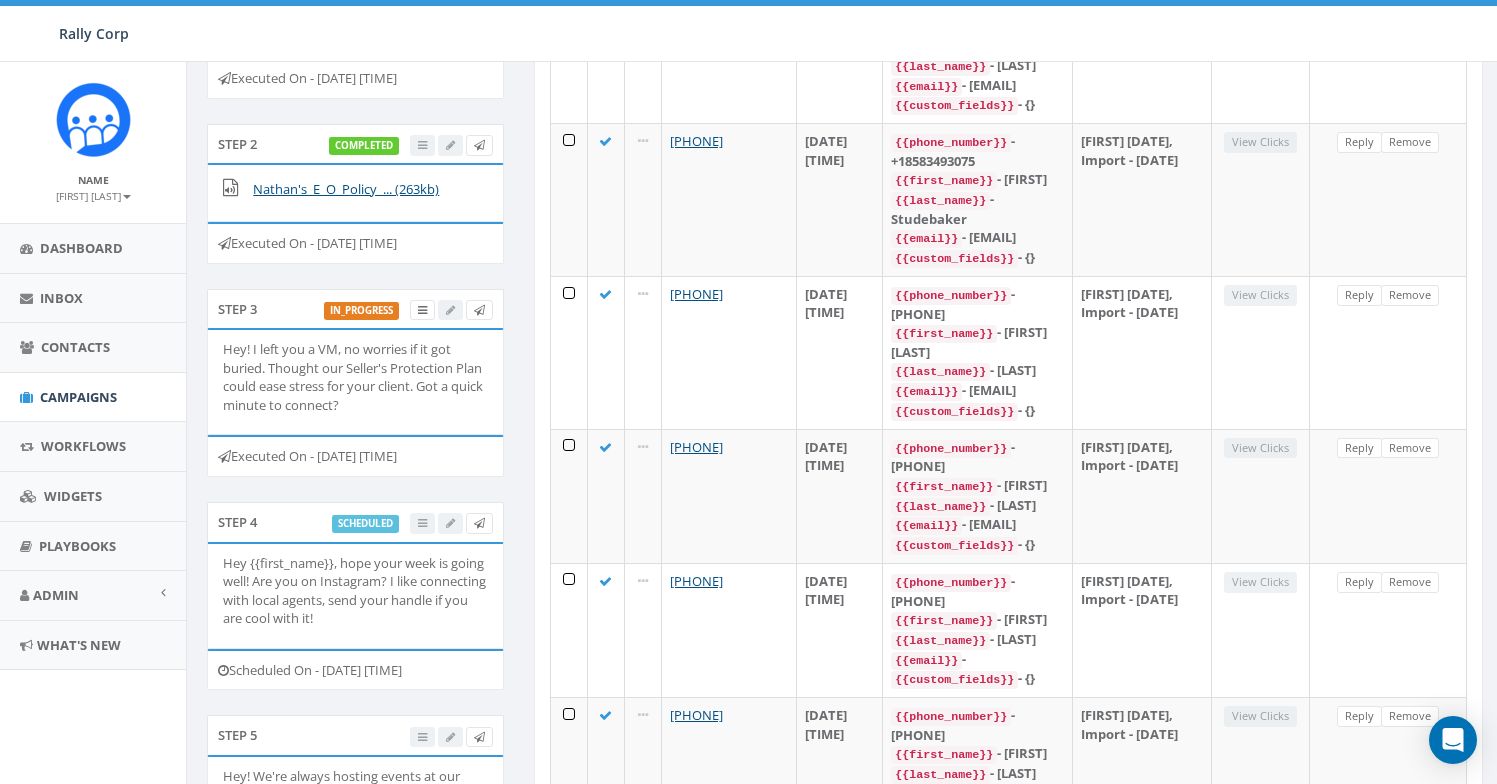 click at bounding box center (224, 456) 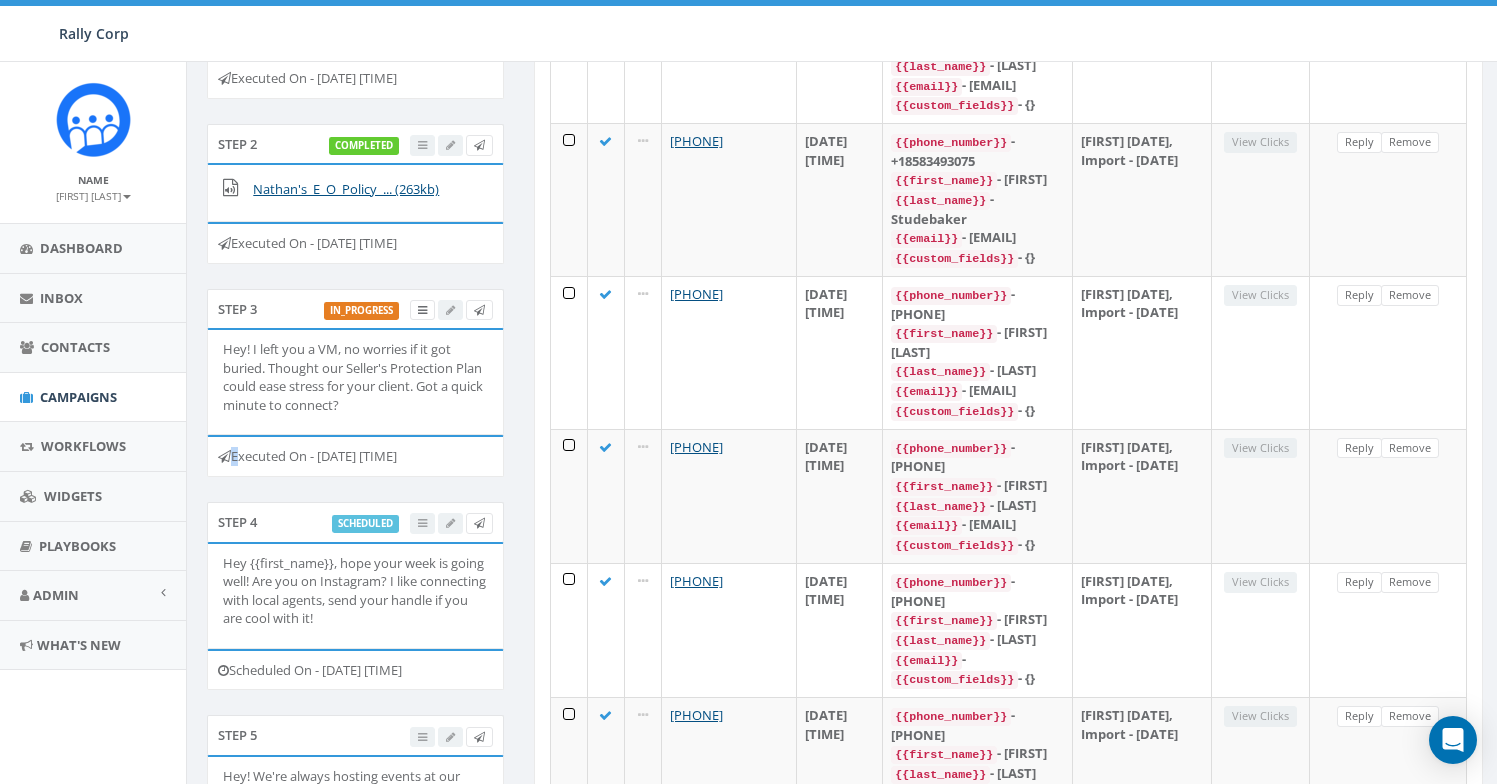 click at bounding box center (224, 456) 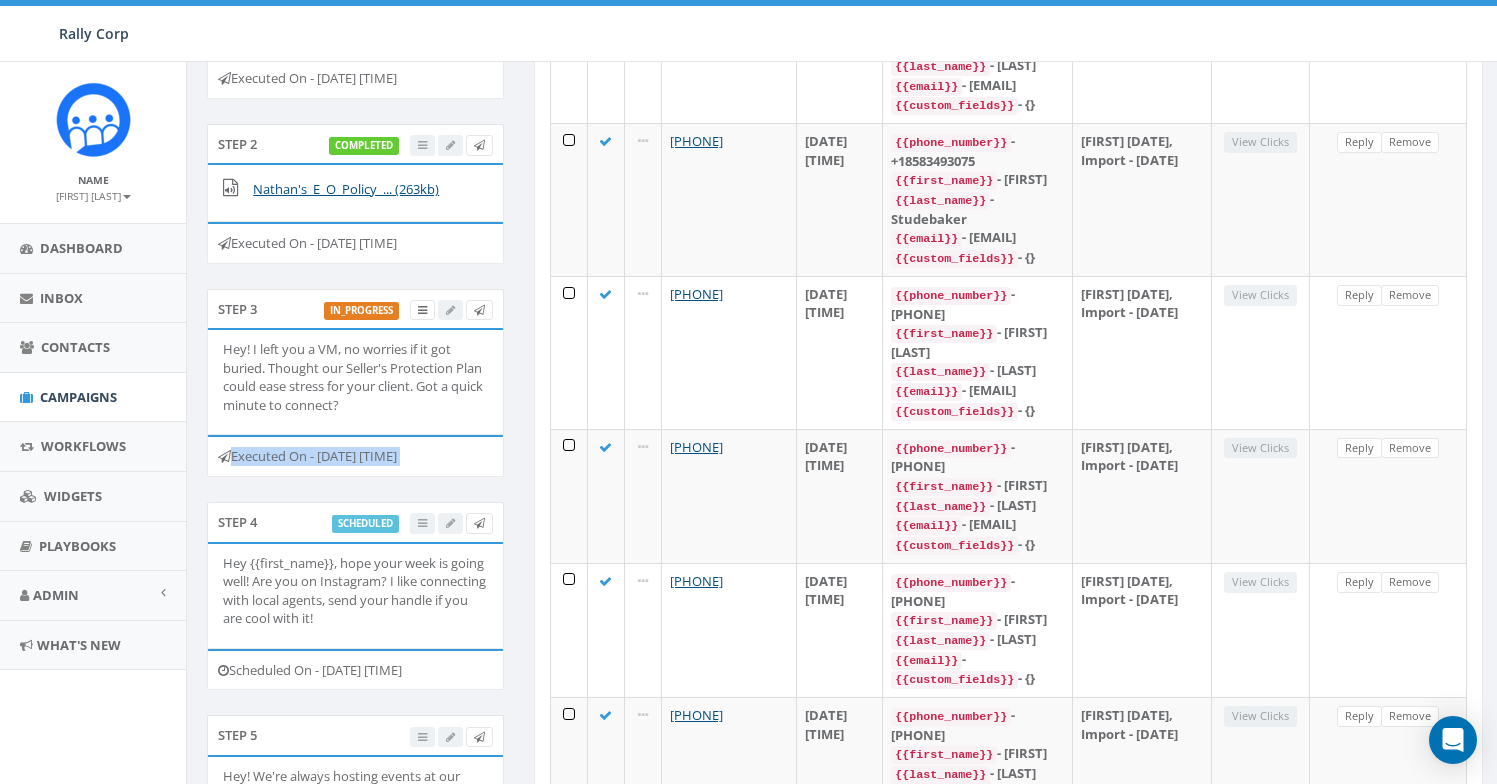 click at bounding box center (224, 456) 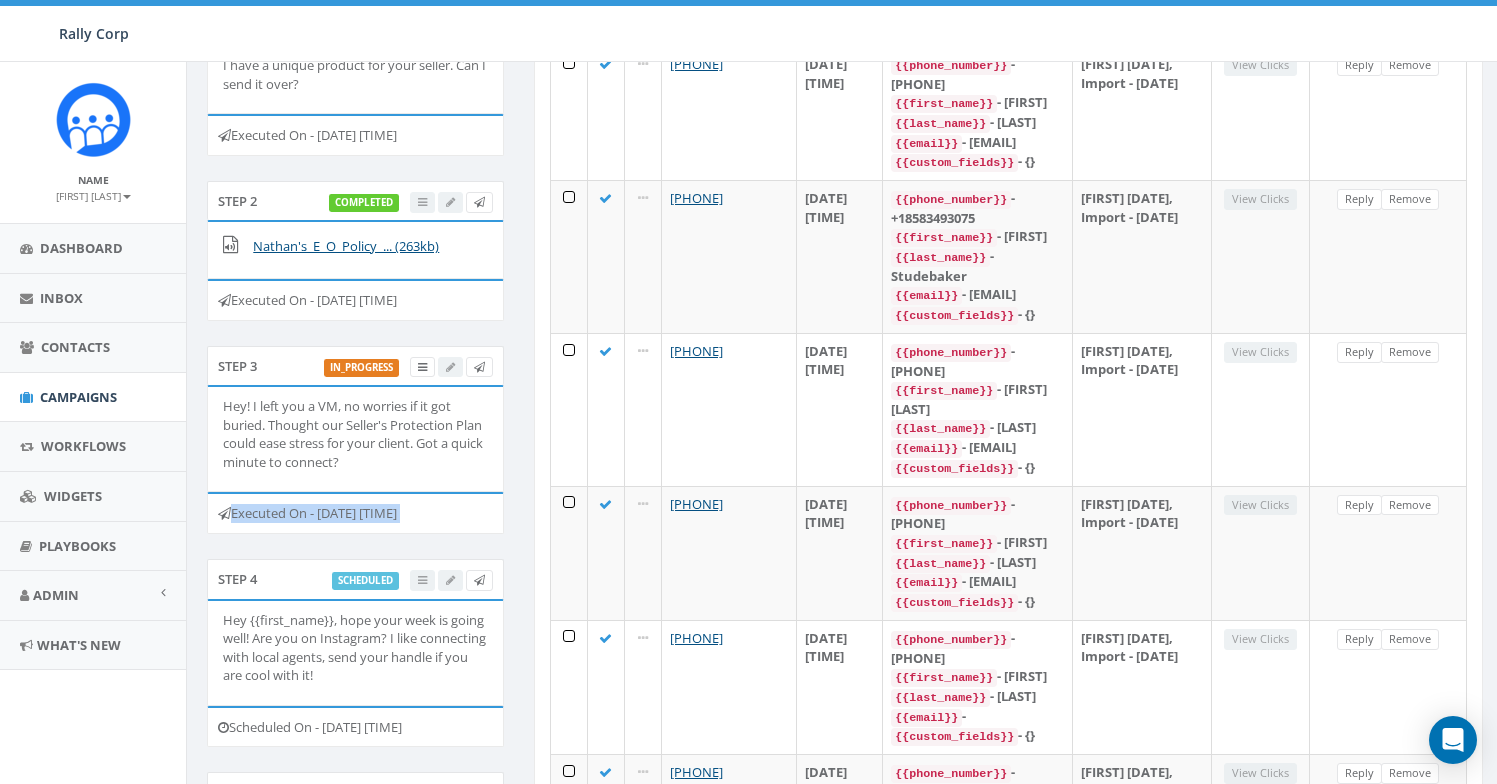 scroll, scrollTop: 440, scrollLeft: 0, axis: vertical 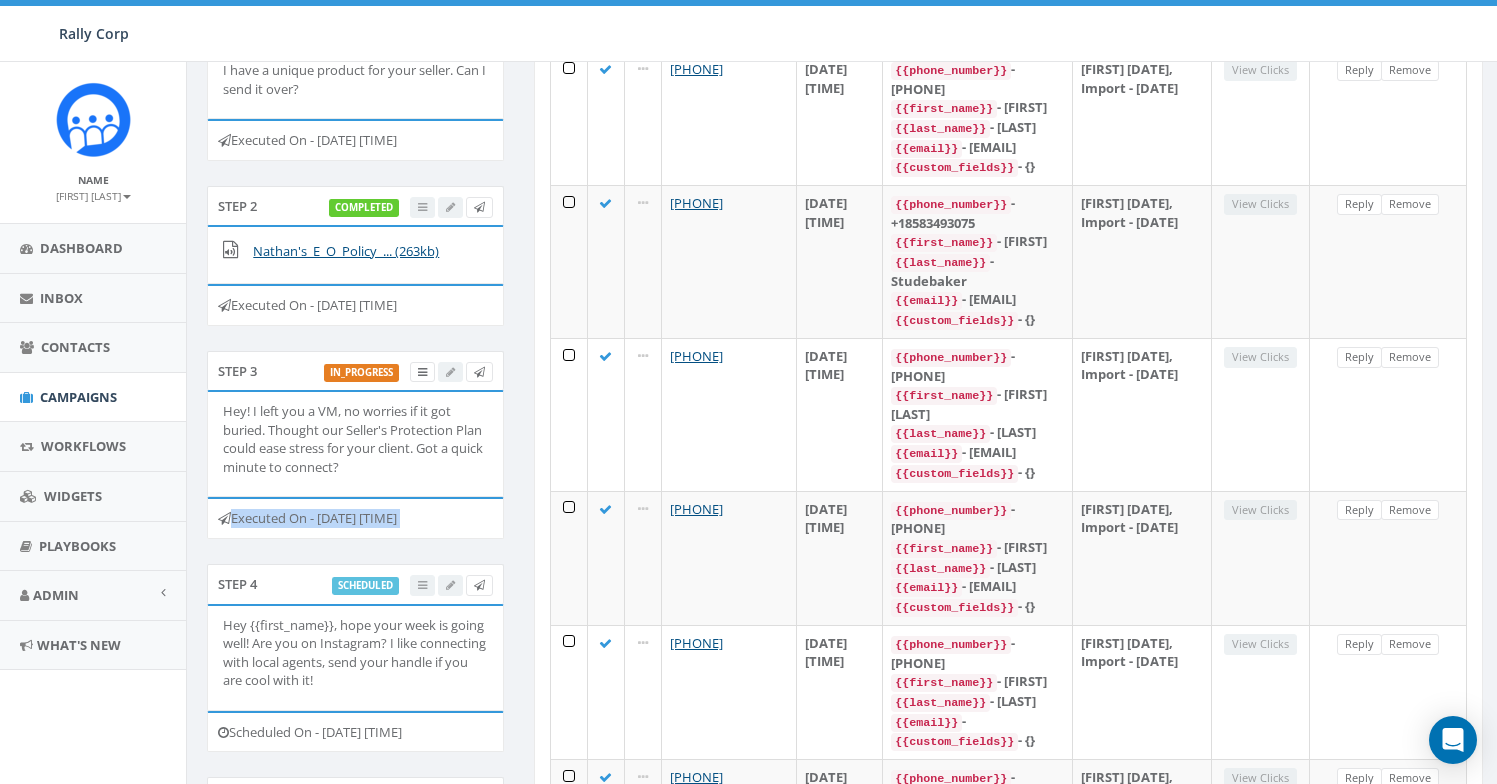 click on "Executed On - July 31, 2025 12:00 PM" at bounding box center [355, 518] 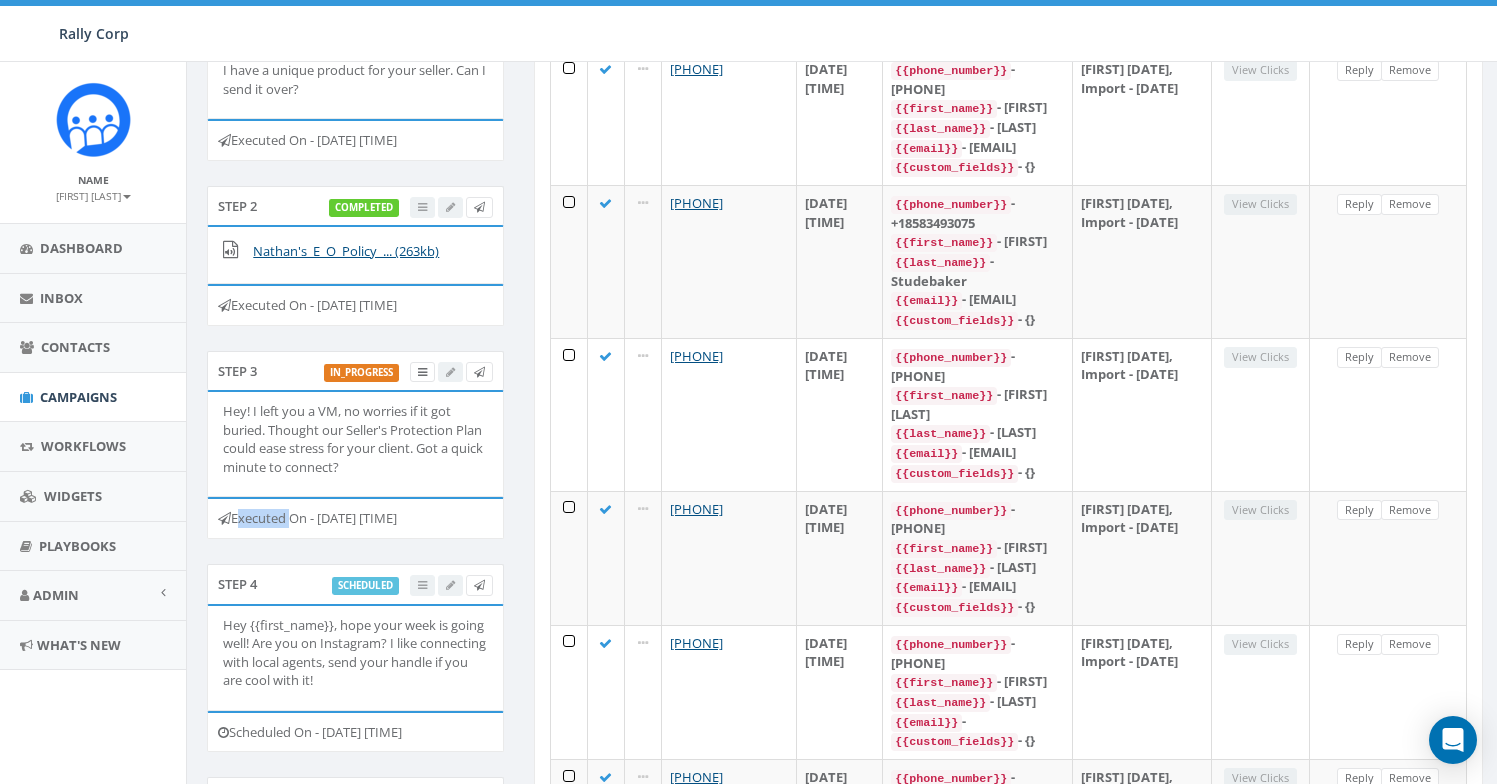 click on "Executed On - July 31, 2025 12:00 PM" at bounding box center [355, 518] 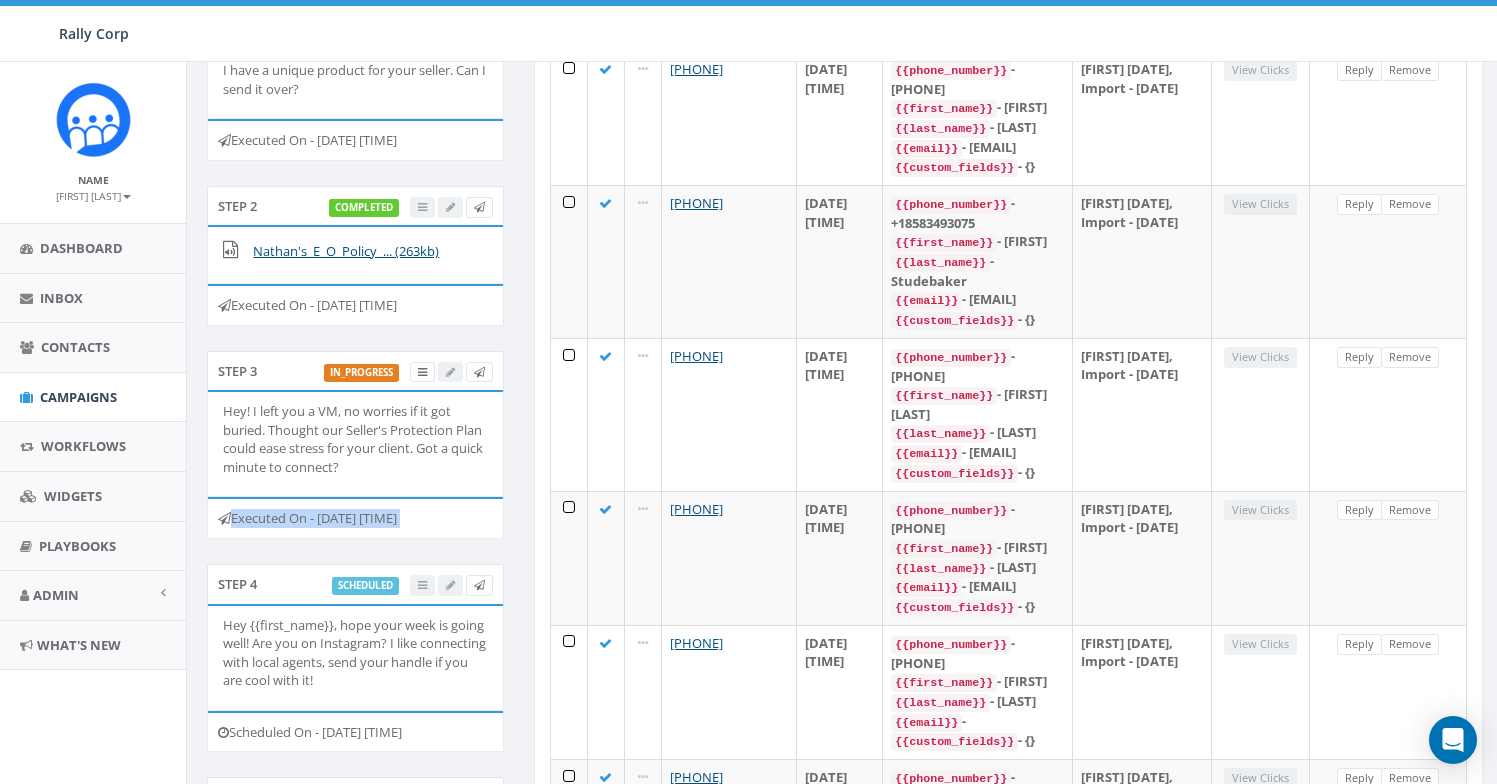 click on "Executed On - July 31, 2025 12:00 PM" at bounding box center (355, 518) 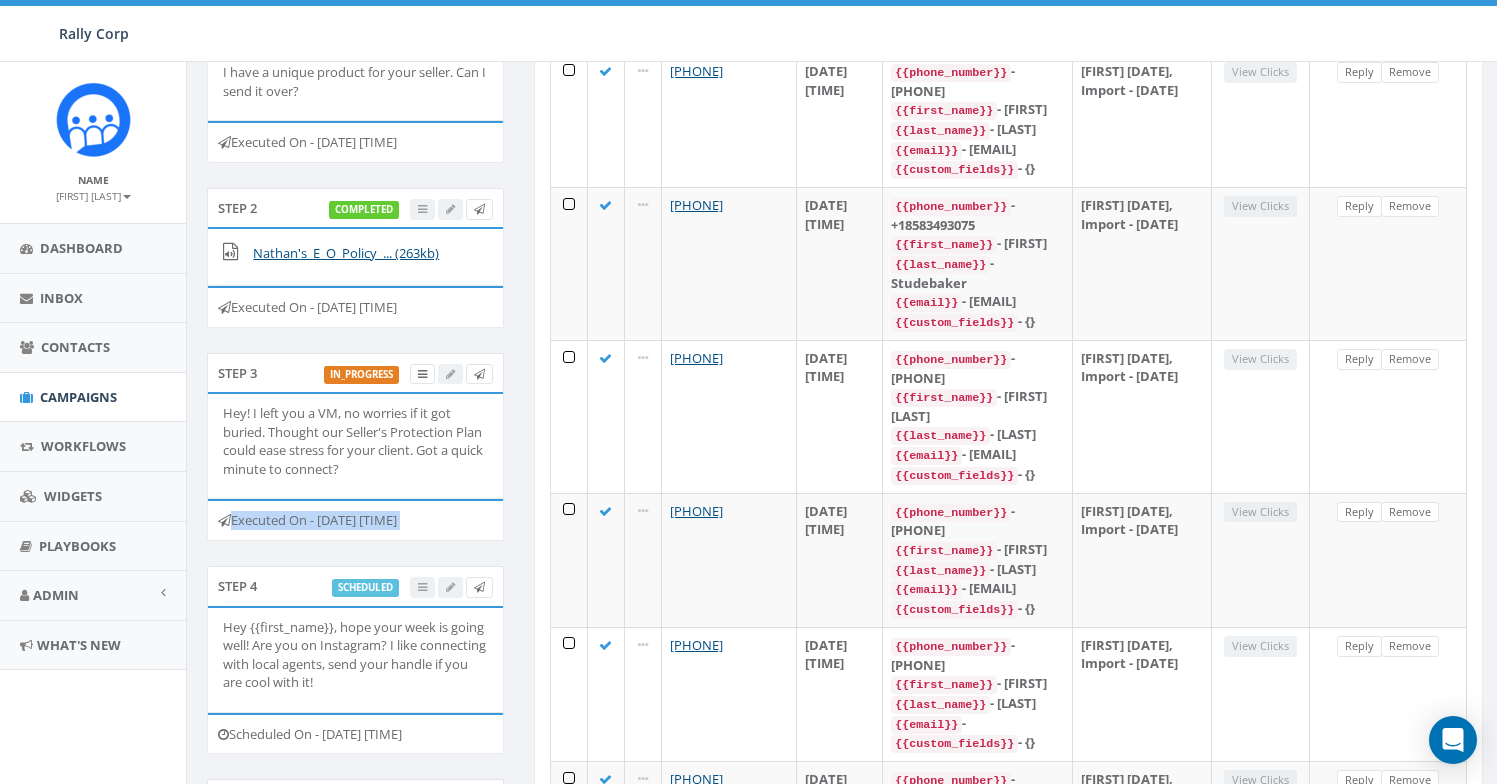 scroll, scrollTop: 436, scrollLeft: 0, axis: vertical 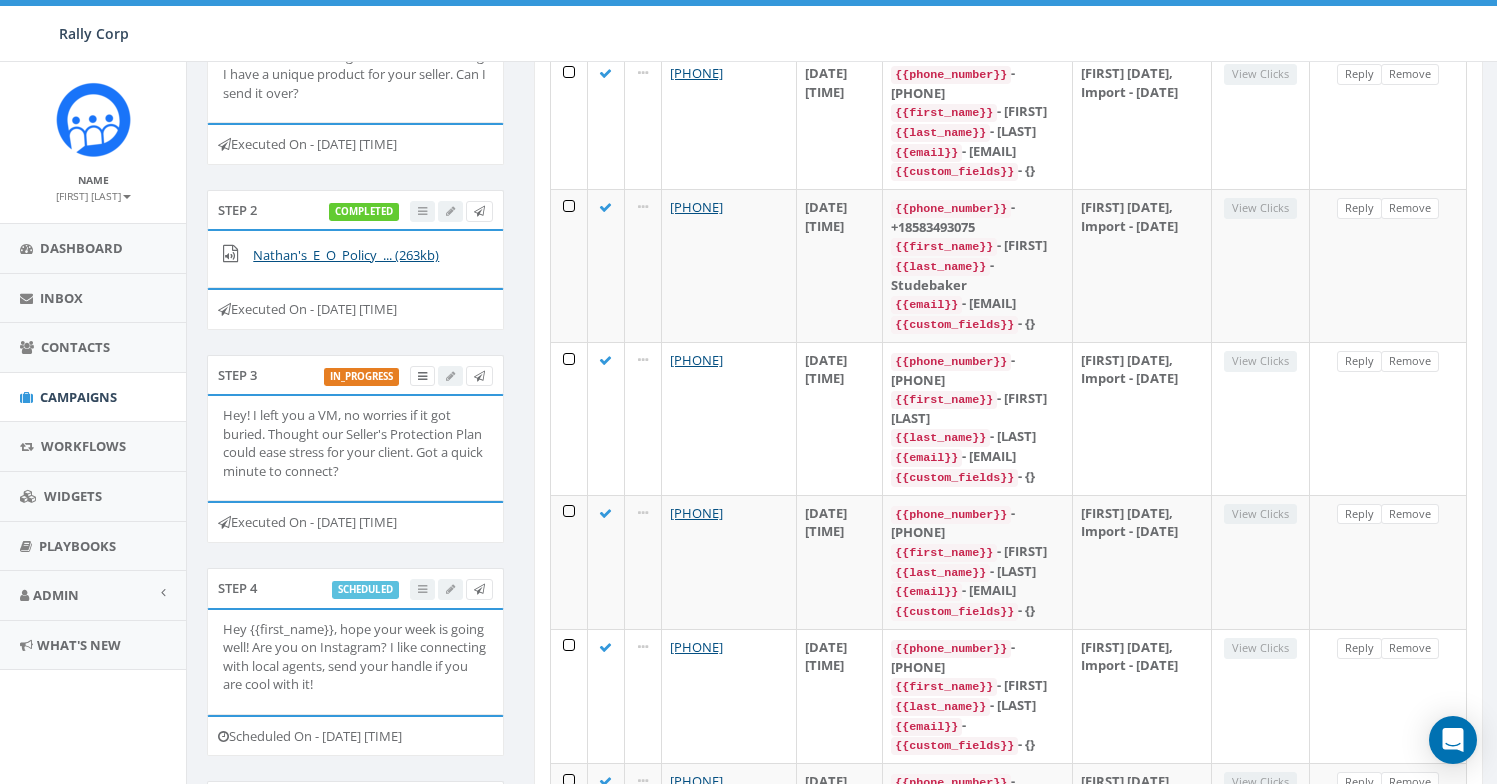 click on "Executed On - August 06, 2025 12:00 PM" at bounding box center (355, 144) 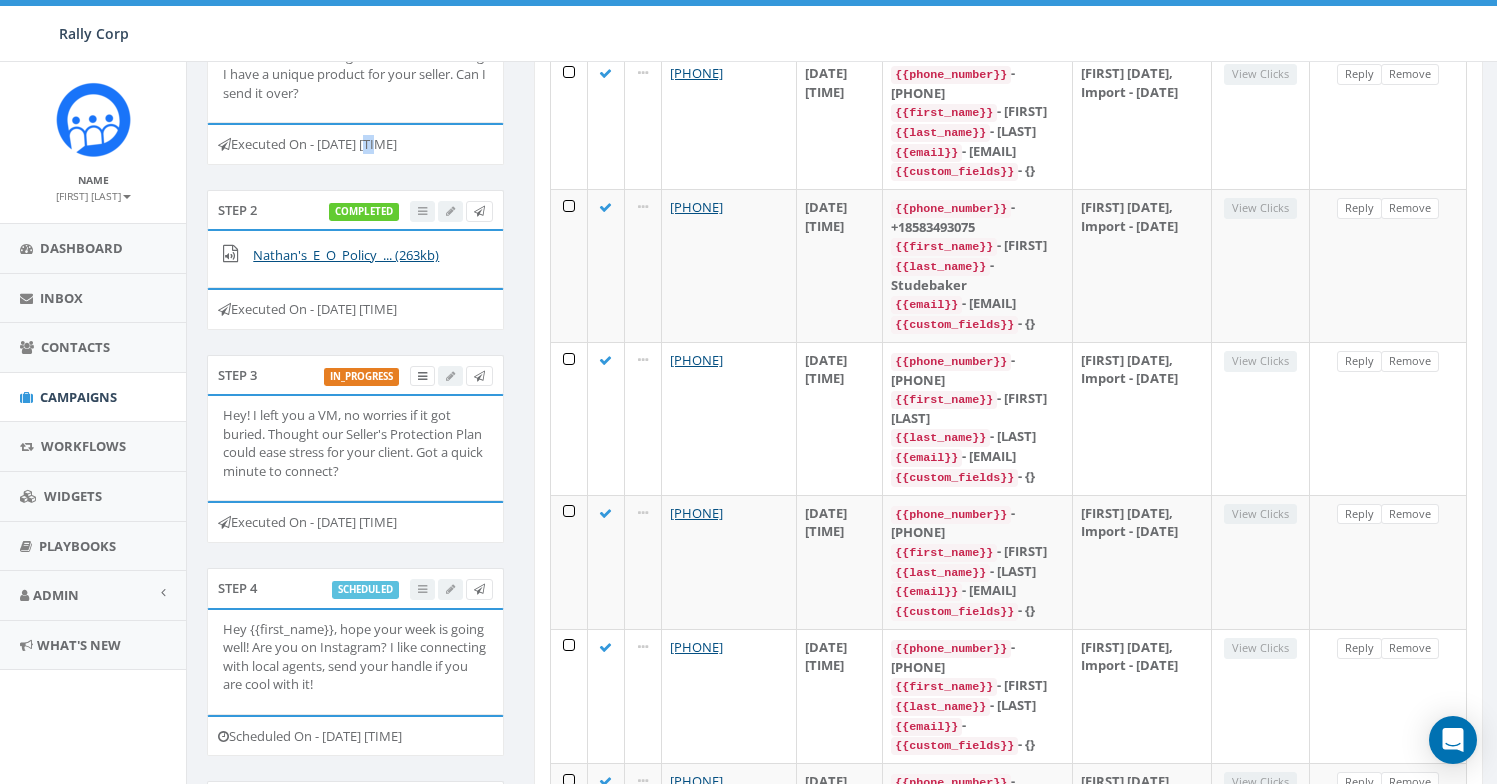 click on "Executed On - August 06, 2025 12:00 PM" at bounding box center (355, 144) 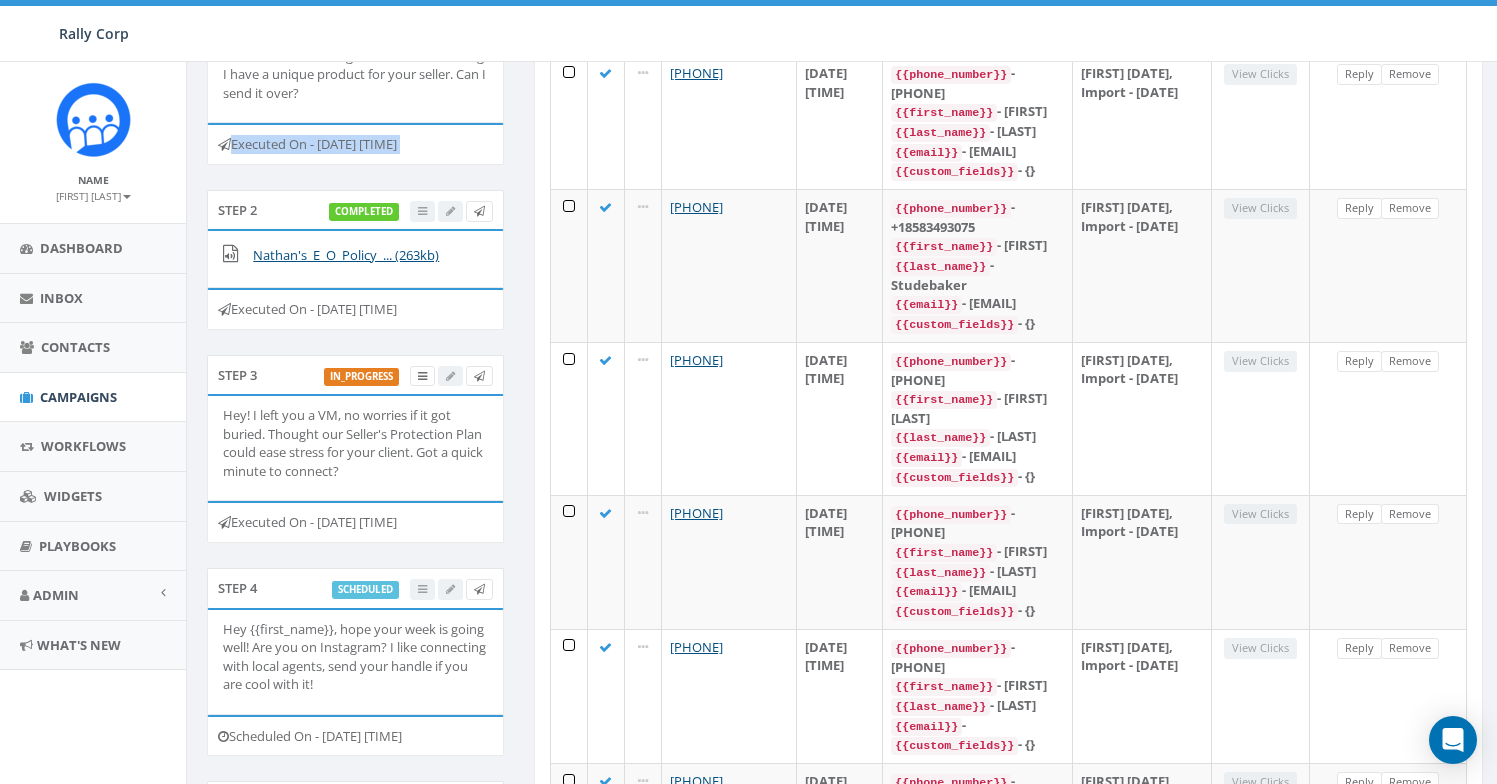 click on "Executed On - August 06, 2025 12:00 PM" at bounding box center (355, 144) 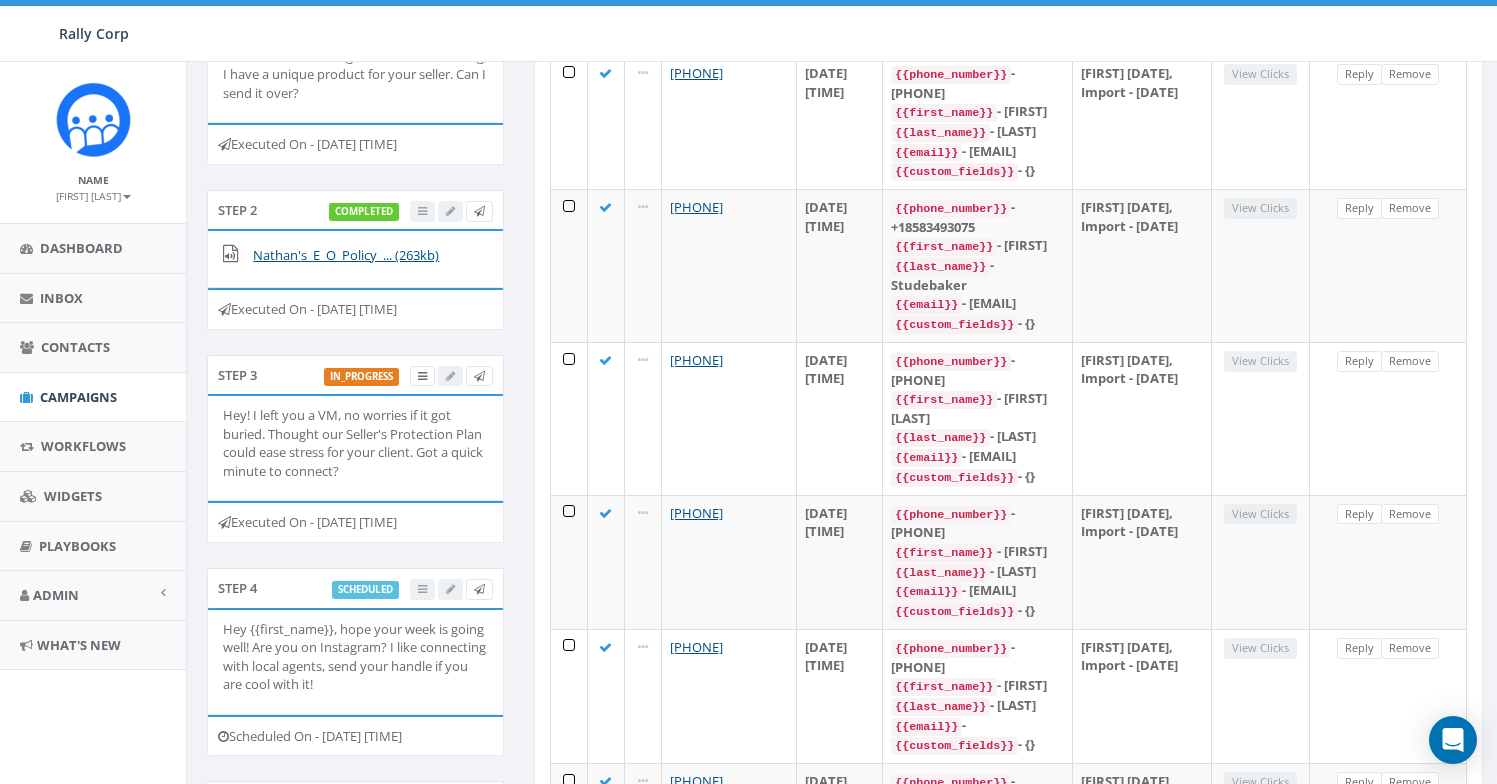click on "Executed On - August 07, 2025 12:00 PM" at bounding box center (355, 309) 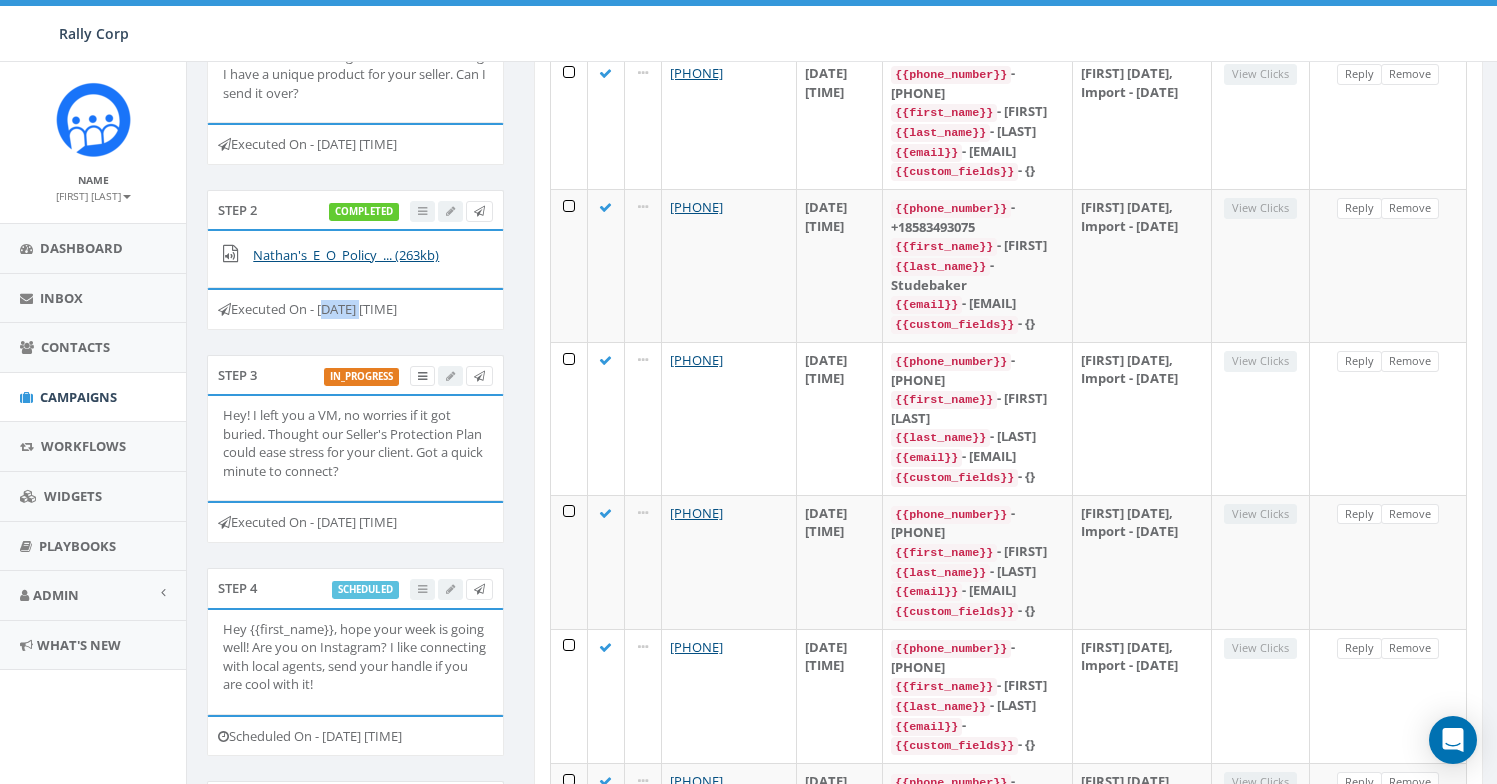 click on "Executed On - August 07, 2025 12:00 PM" at bounding box center (355, 309) 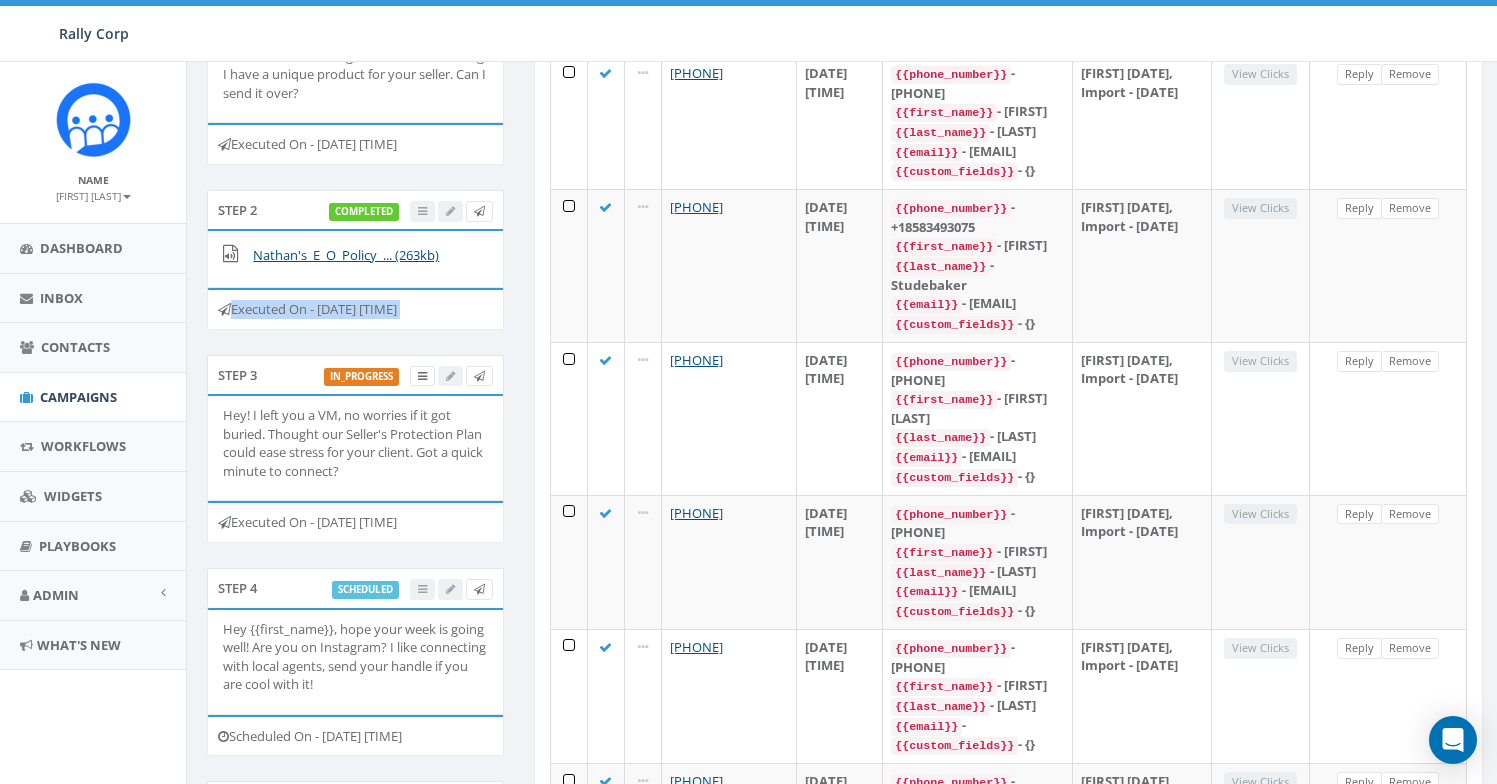 click on "Executed On - August 07, 2025 12:00 PM" at bounding box center [355, 309] 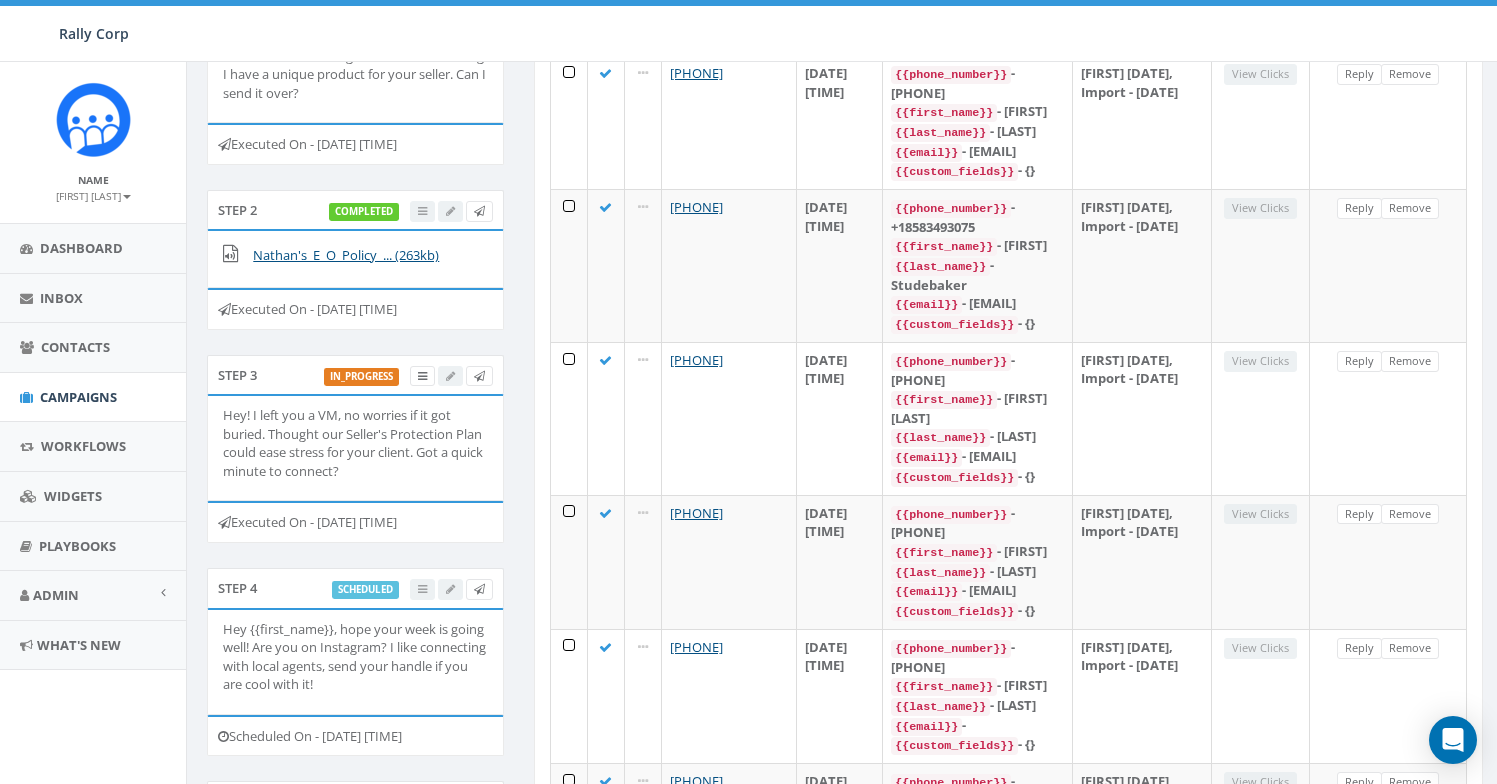 click on "Executed On - July 31, 2025 12:00 PM" at bounding box center (355, 522) 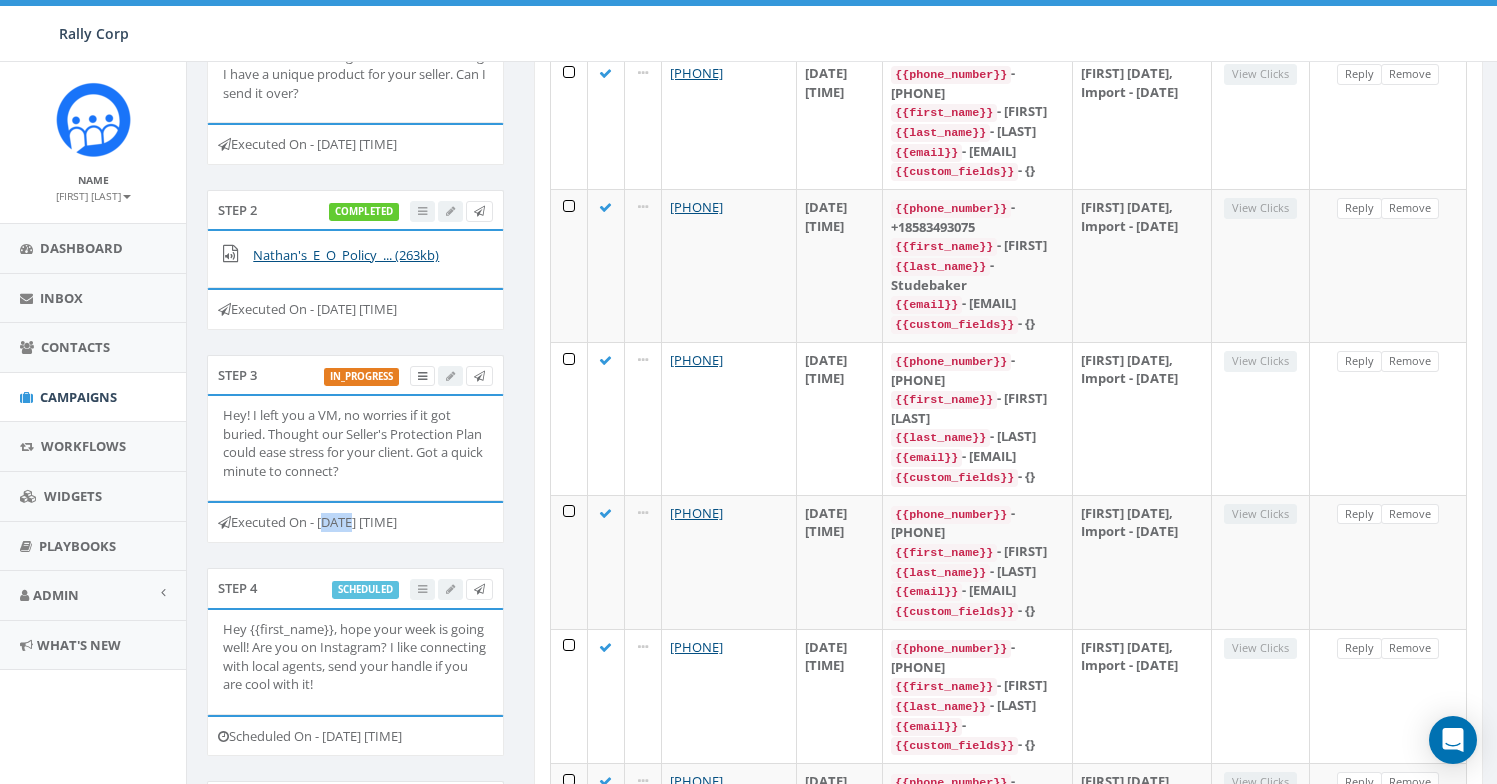 click on "Executed On - July 31, 2025 12:00 PM" at bounding box center [355, 522] 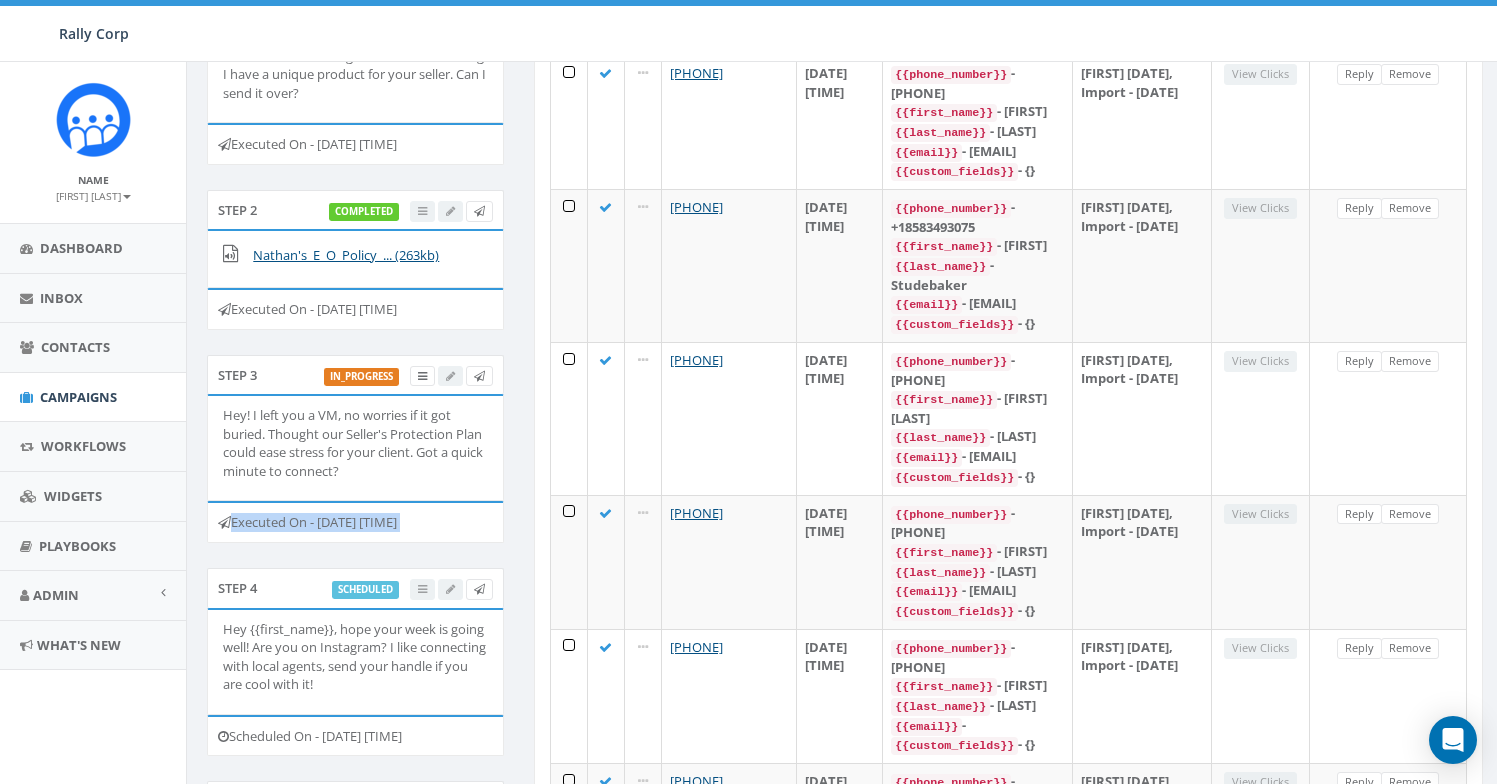 click on "Executed On - July 31, 2025 12:00 PM" at bounding box center (355, 522) 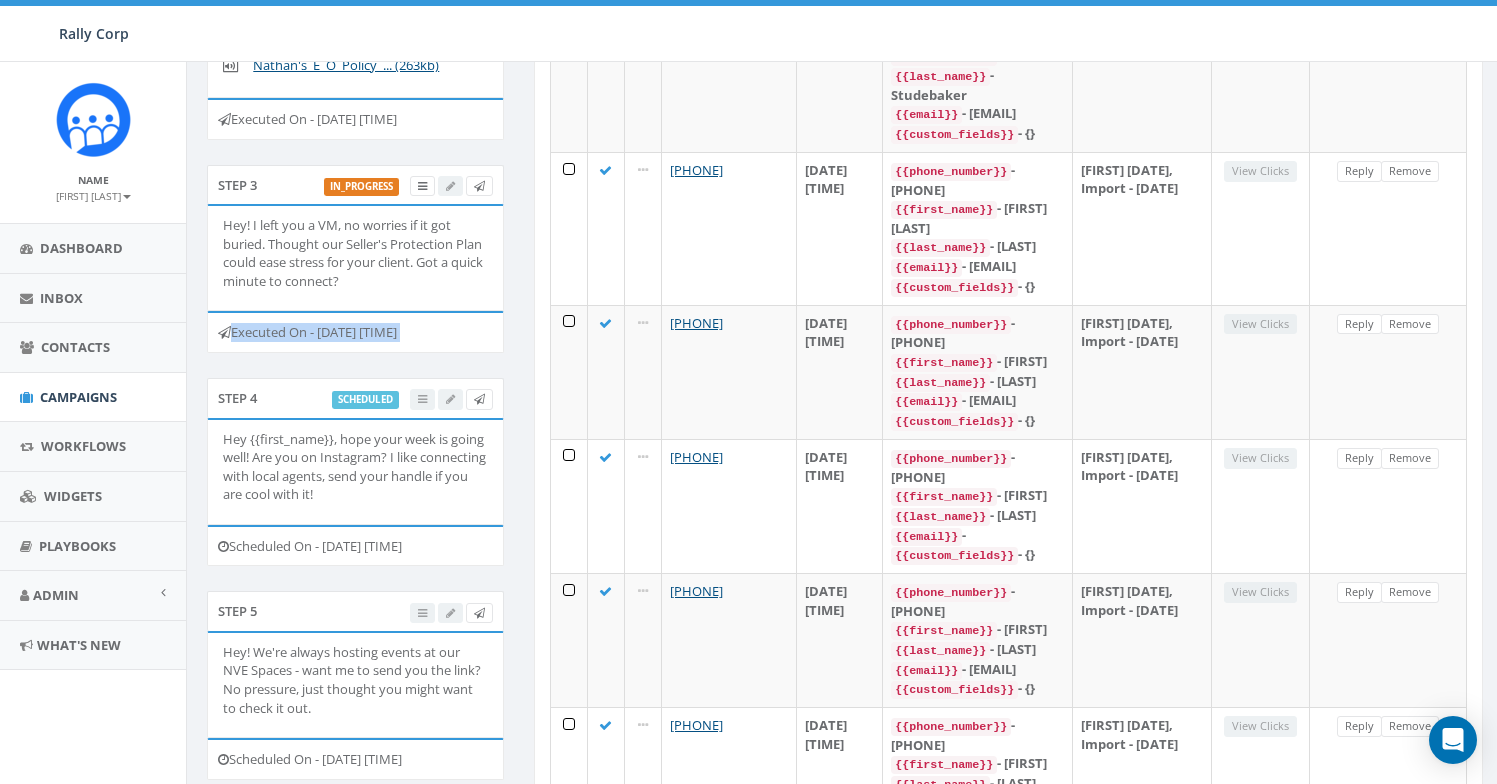 scroll, scrollTop: 625, scrollLeft: 0, axis: vertical 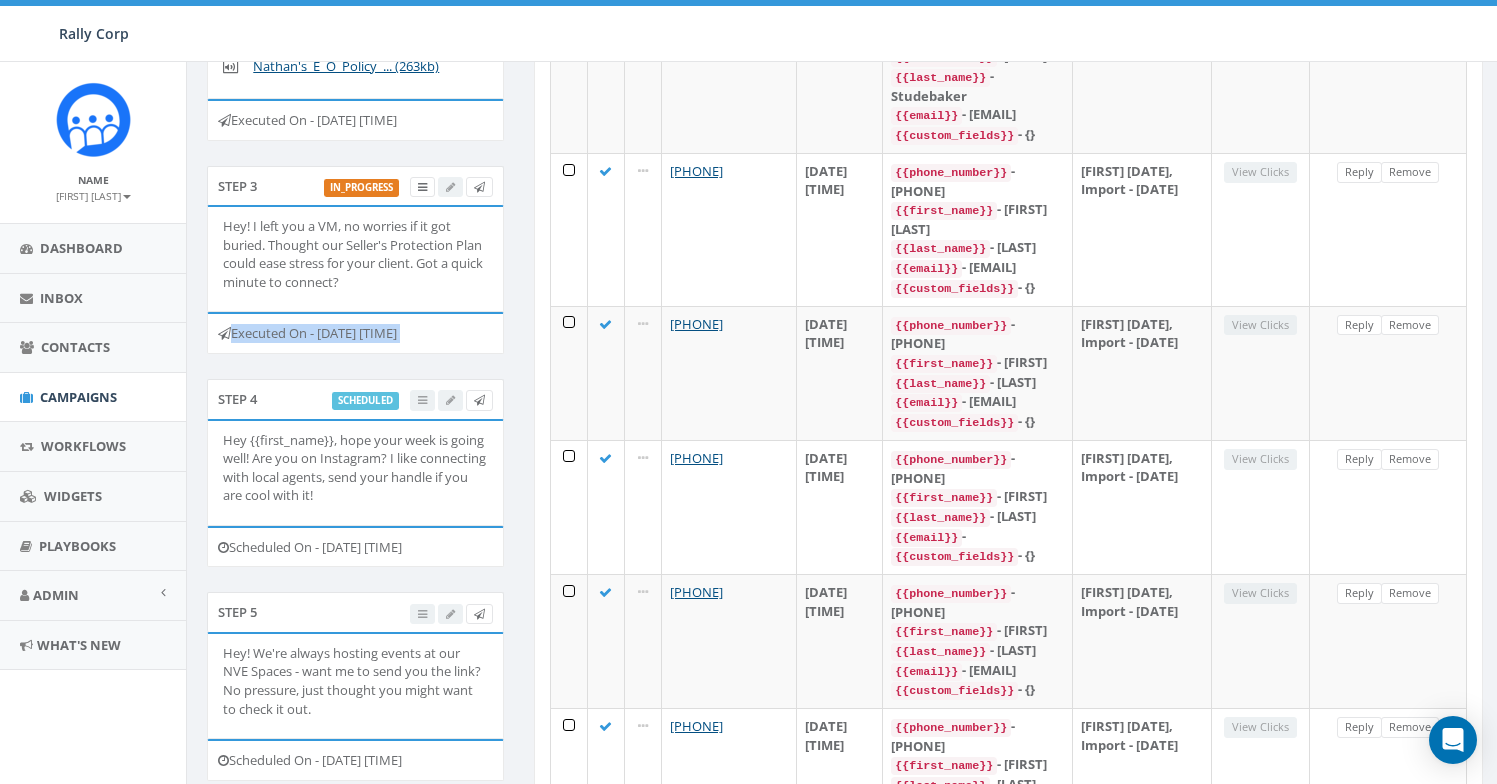 click on "Executed On - July 31, 2025 12:00 PM" at bounding box center [355, 333] 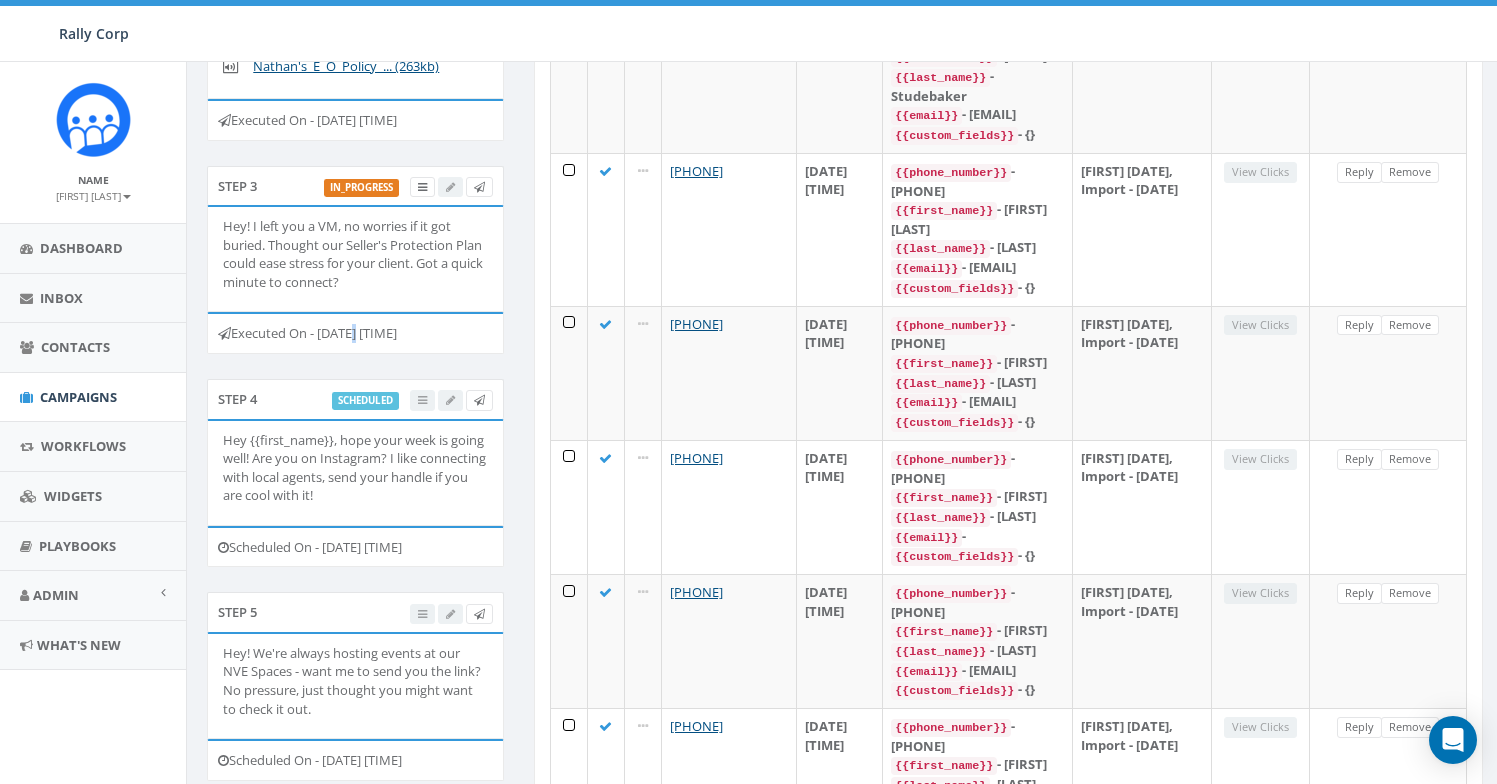click on "Executed On - July 31, 2025 12:00 PM" at bounding box center (355, 333) 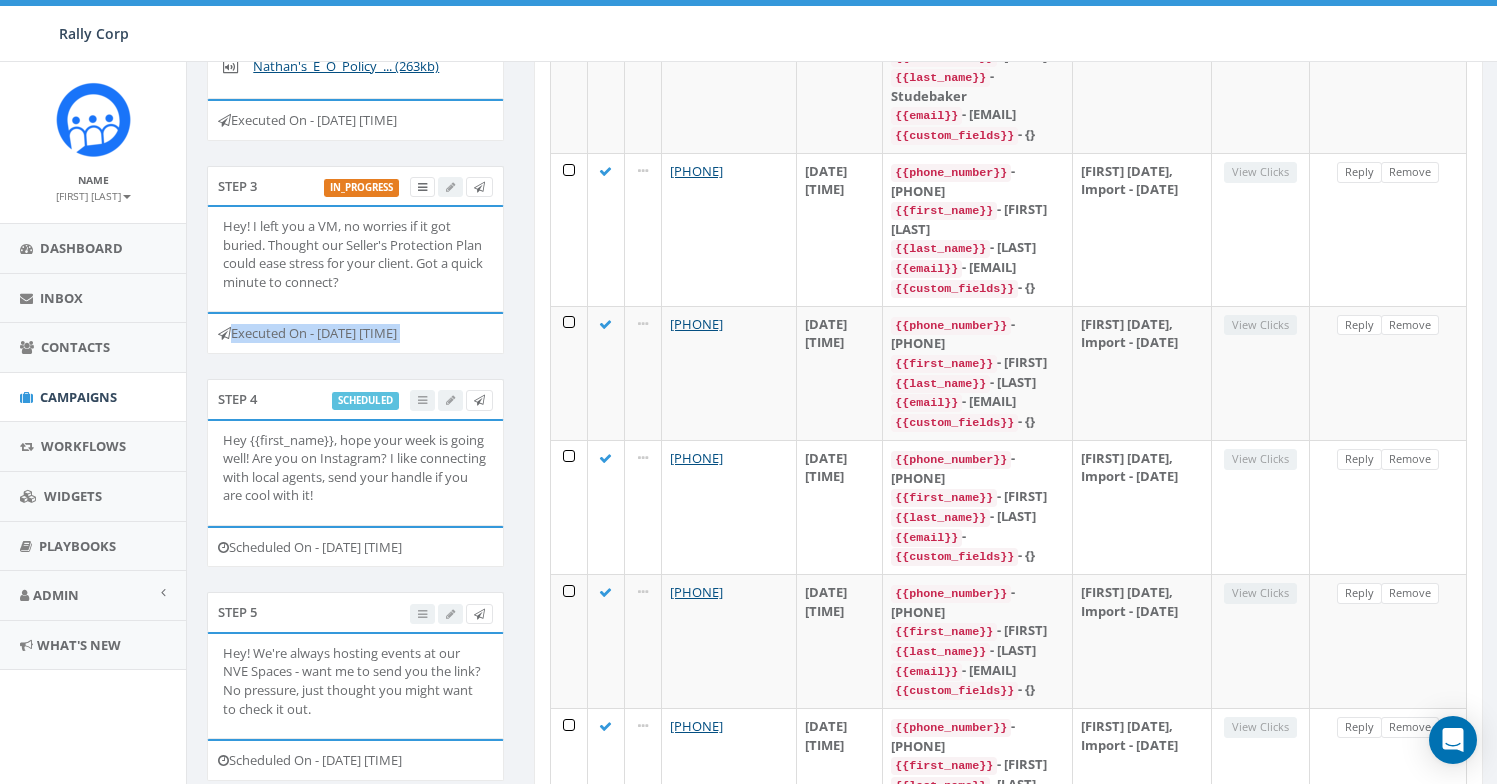 click on "Executed On - July 31, 2025 12:00 PM" at bounding box center [355, 333] 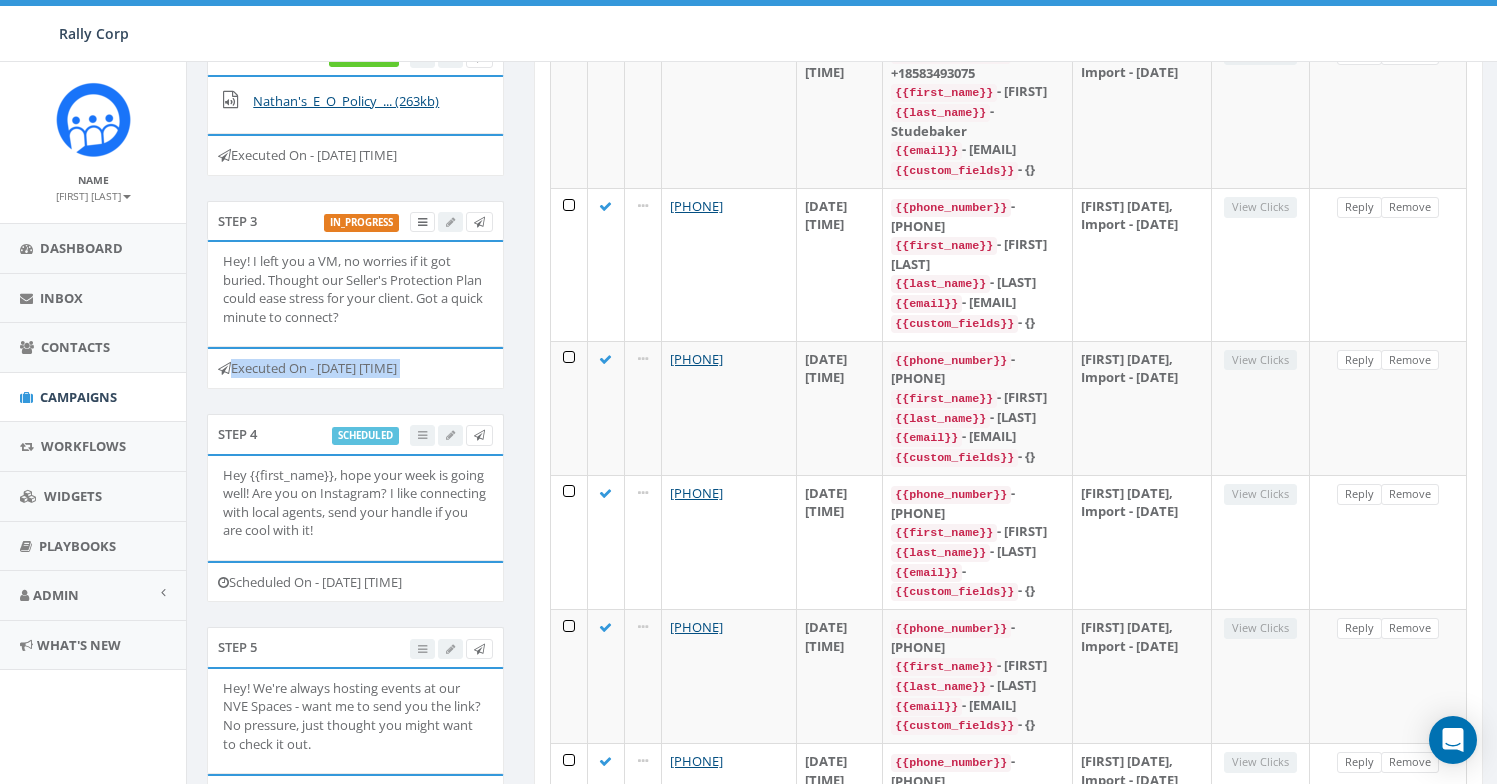 scroll, scrollTop: 587, scrollLeft: 0, axis: vertical 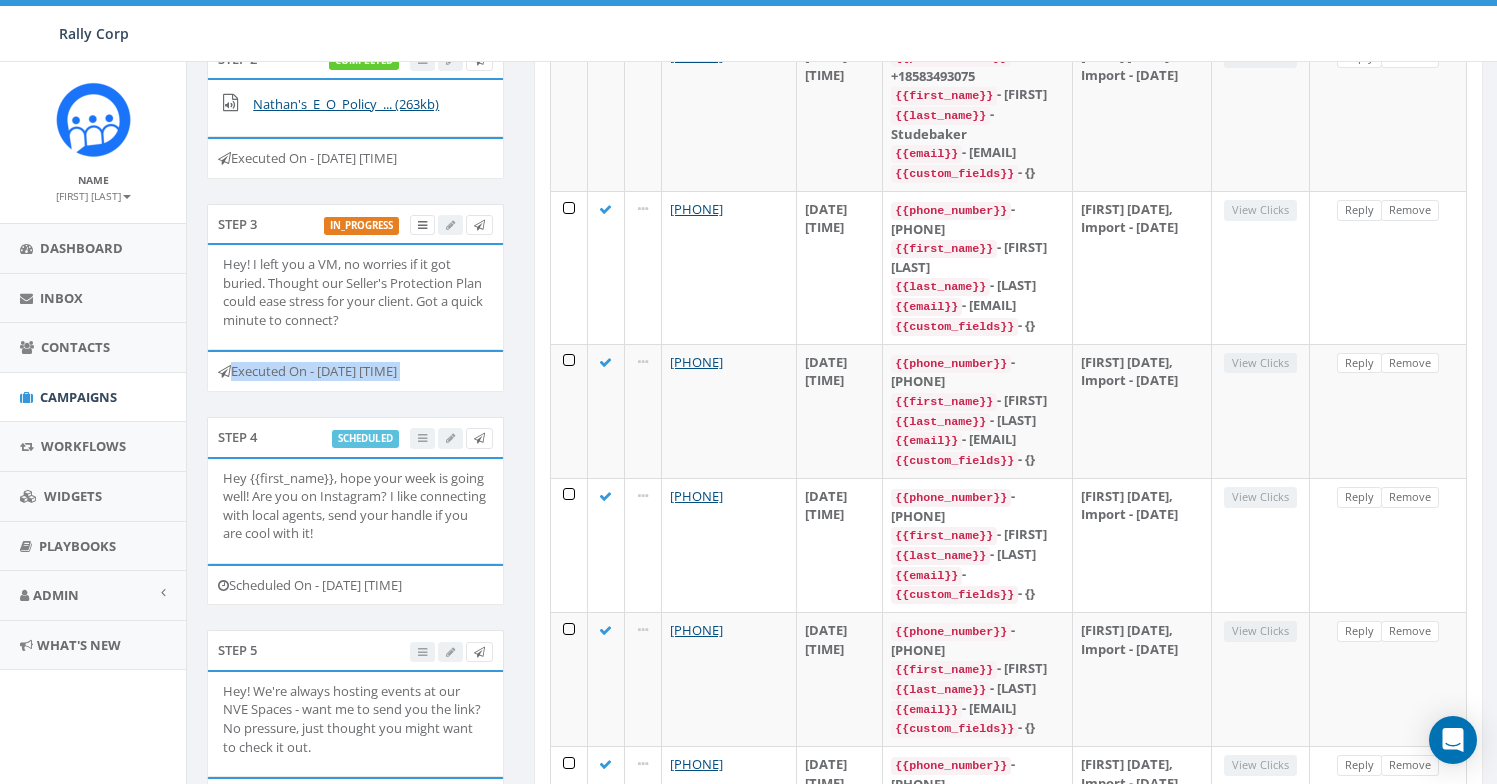 click on "Step 3  in_progress        Hey! I left you a VM, no worries if it got buried. Thought our Seller's Protection Plan could ease stress for your client. Got a quick minute to connect?   Executed On - July 31, 2025 12:00 PM" at bounding box center [355, 310] 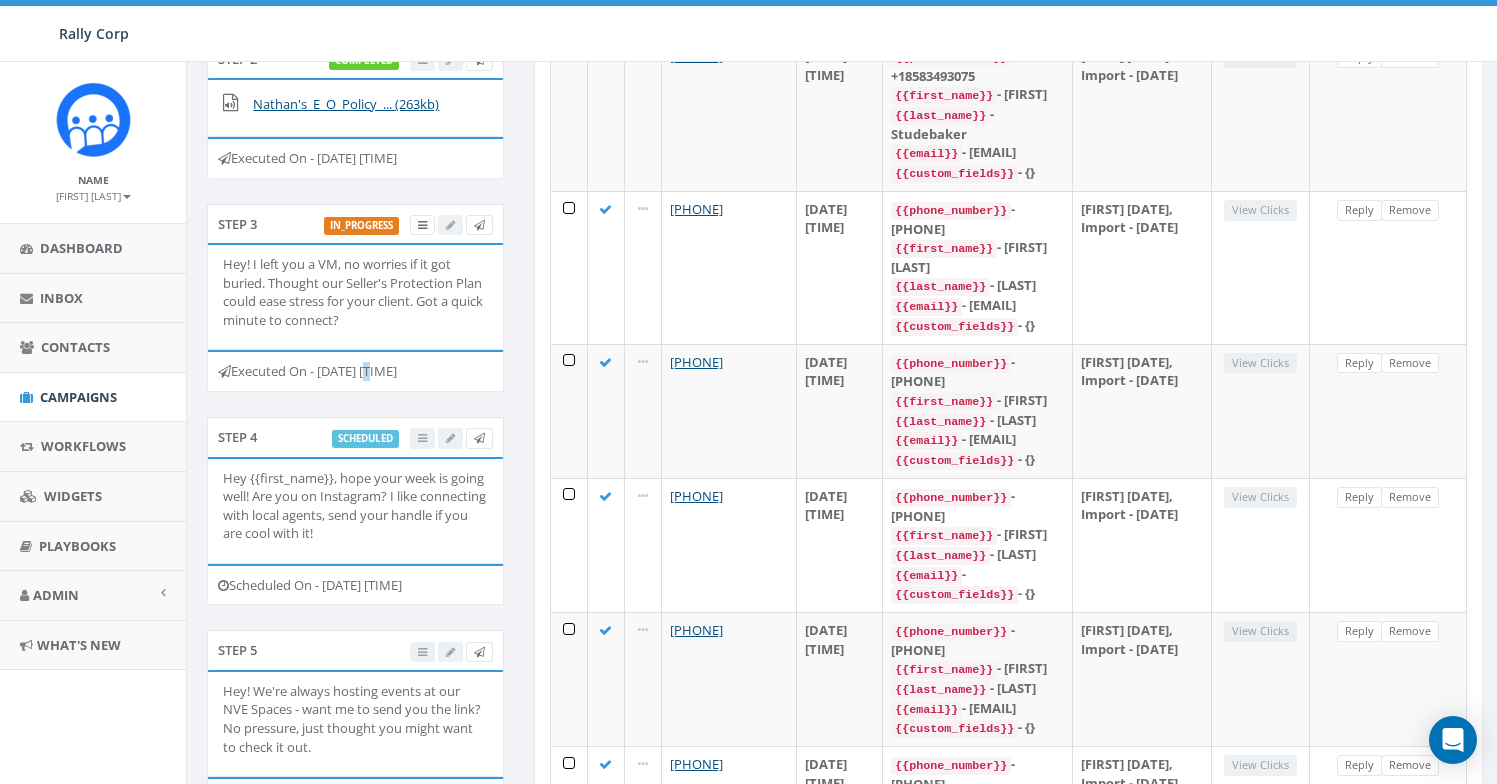 click on "Executed On - July 31, 2025 12:00 PM" at bounding box center [355, 371] 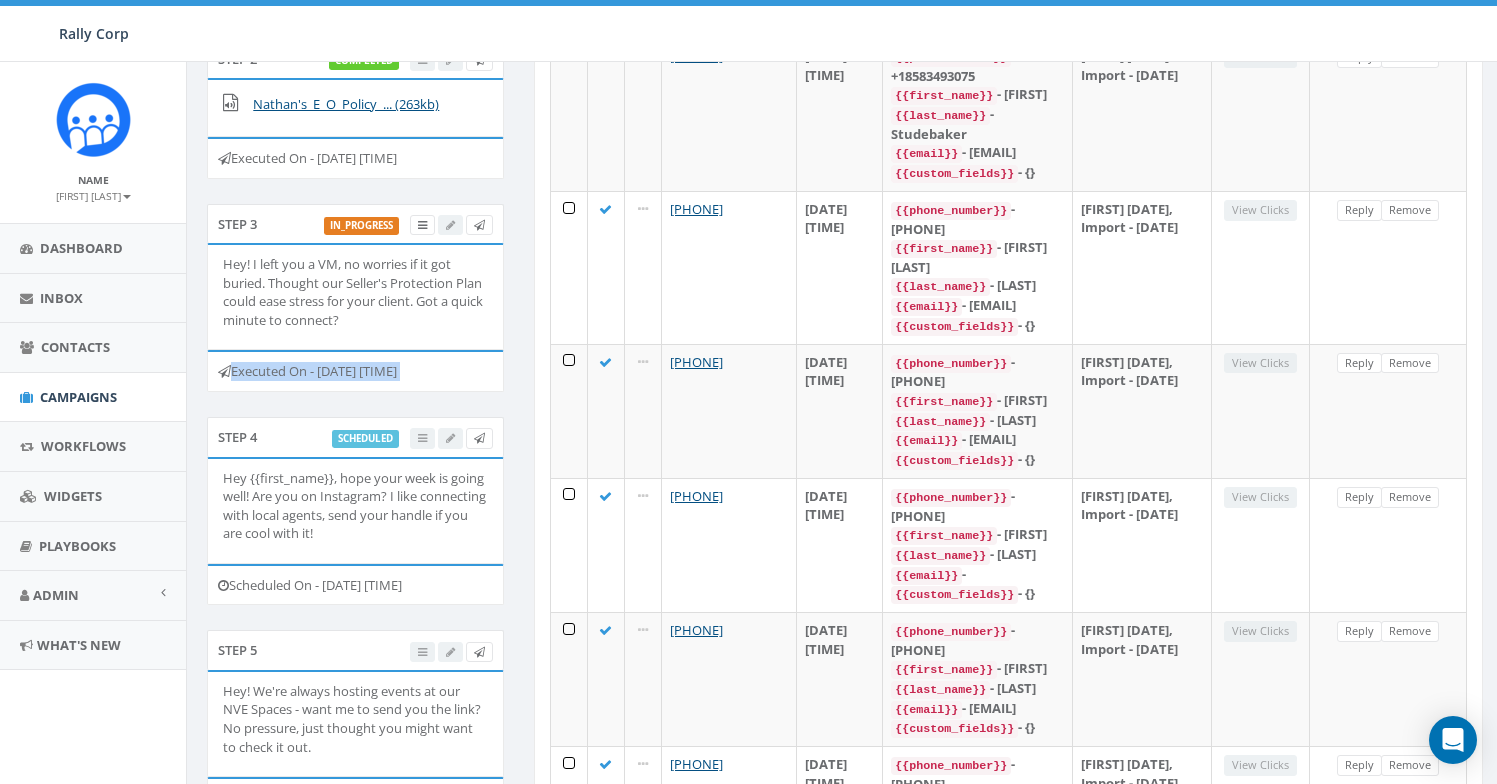click on "Executed On - July 31, 2025 12:00 PM" at bounding box center [355, 371] 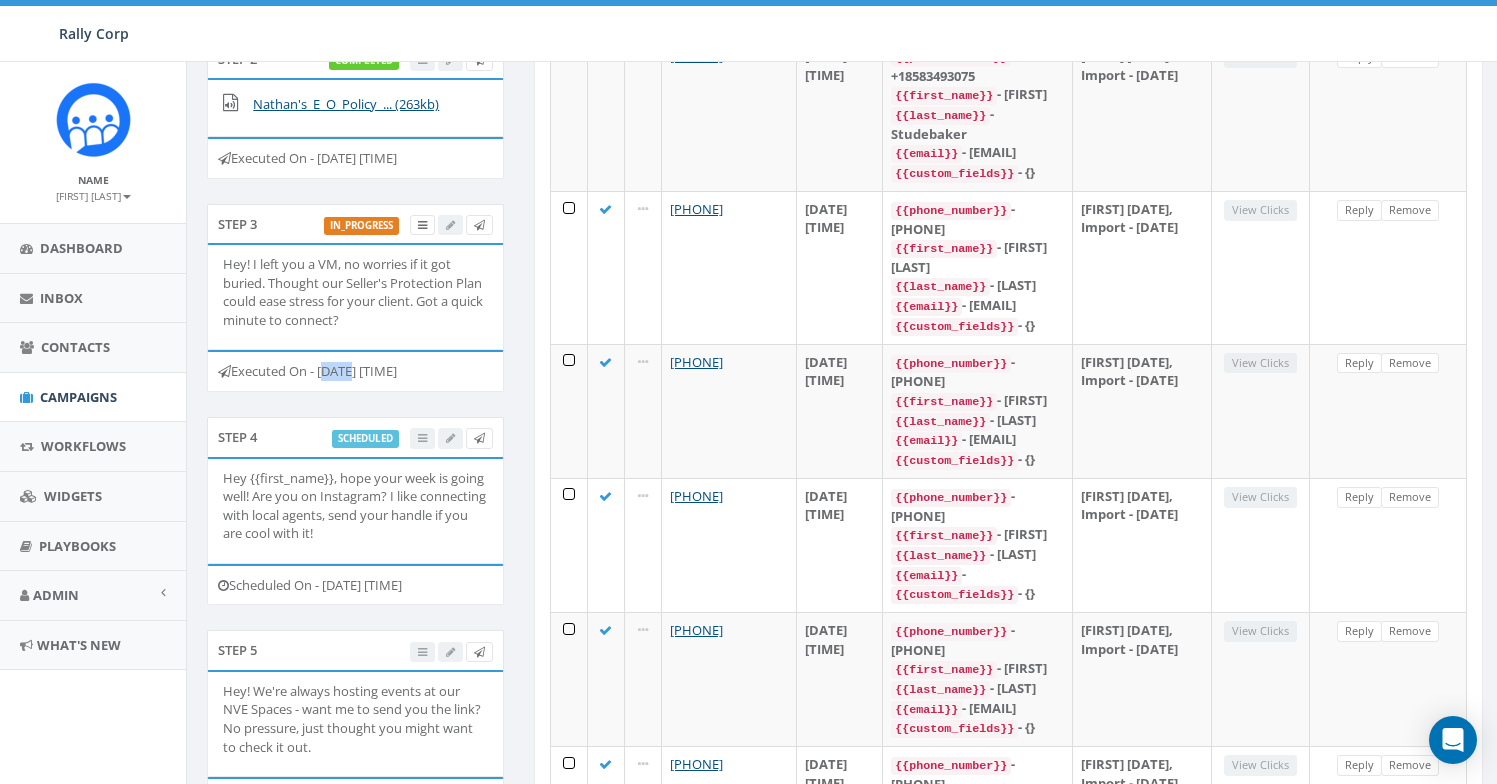 click on "Executed On - July 31, 2025 12:00 PM" at bounding box center (355, 371) 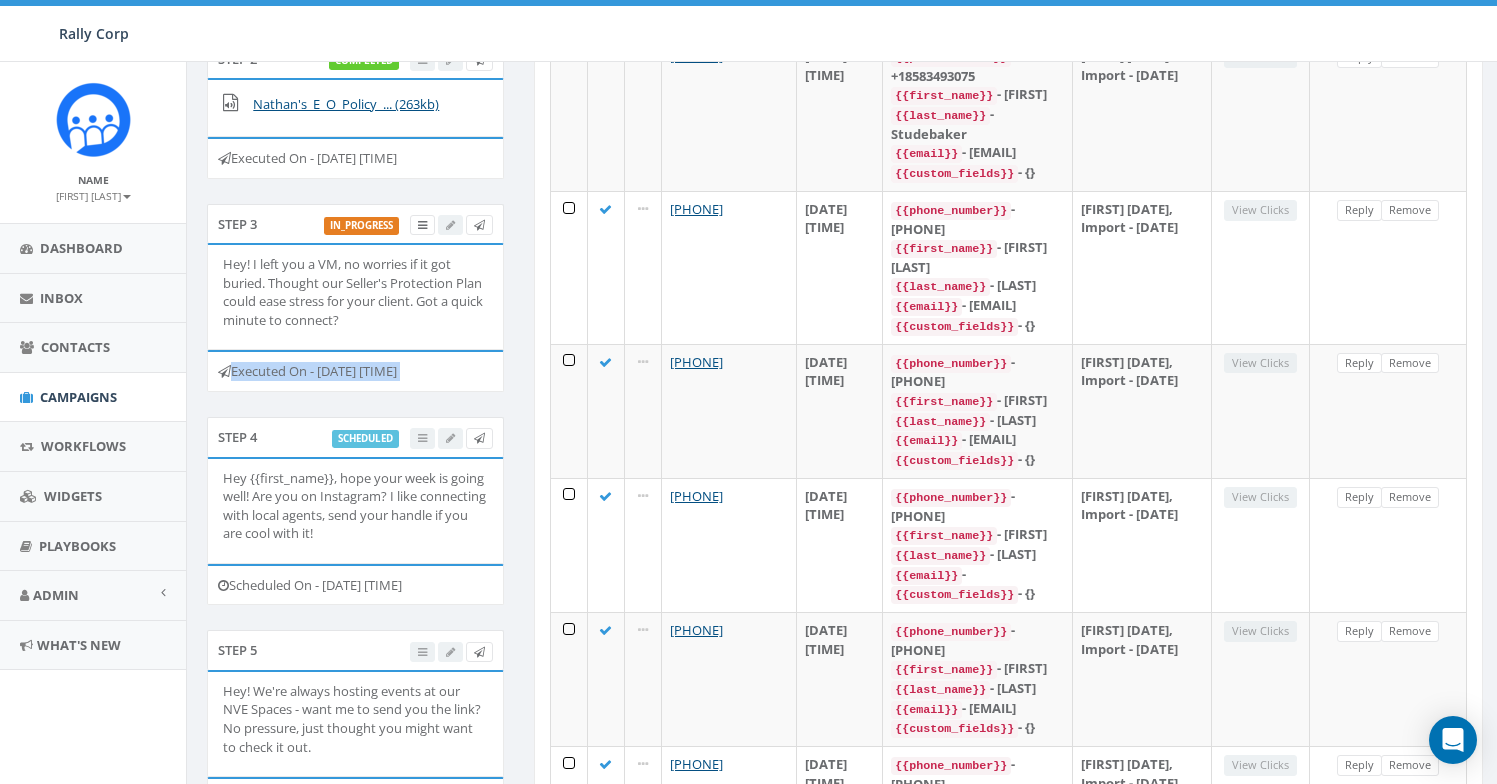 click on "Executed On - July 31, 2025 12:00 PM" at bounding box center (355, 371) 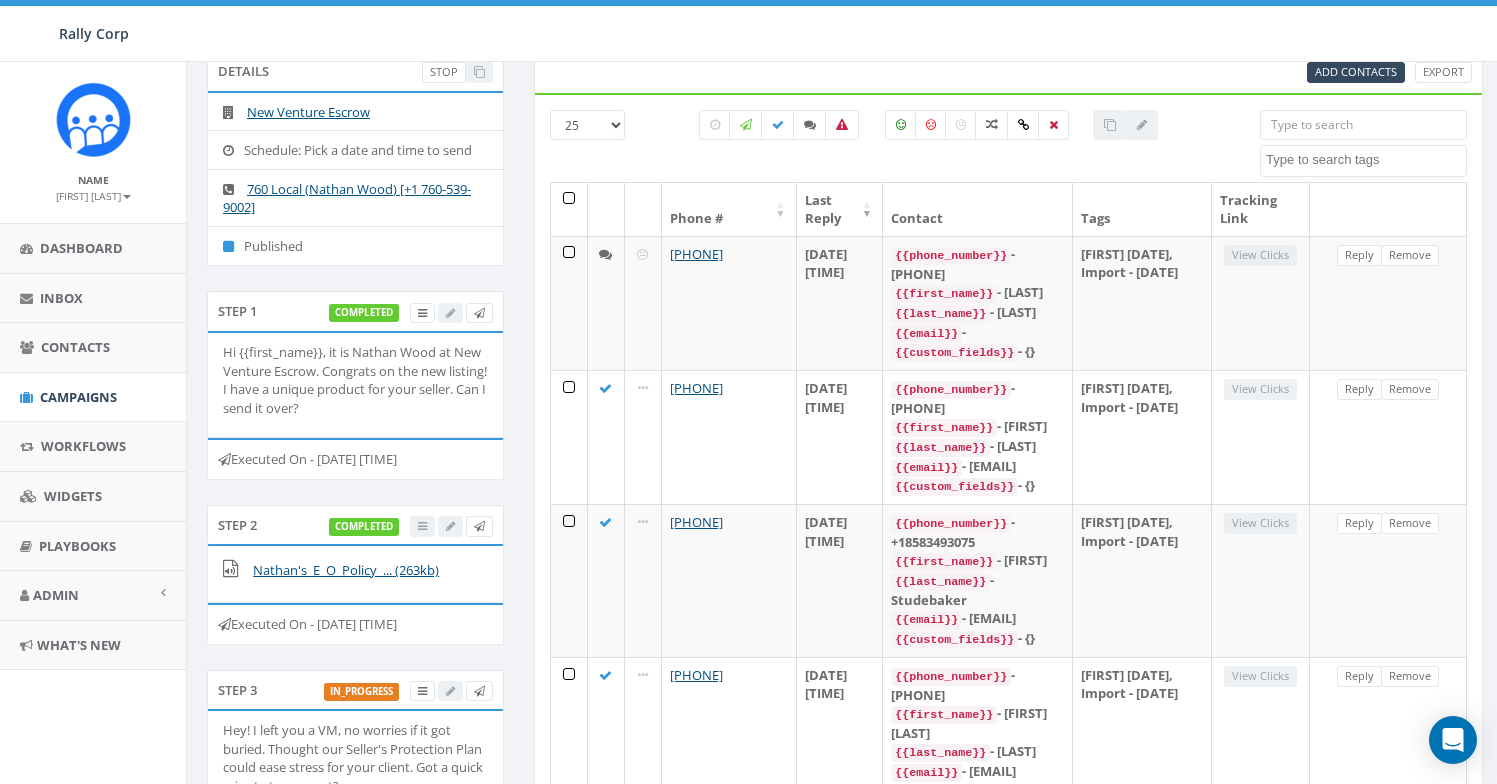 scroll, scrollTop: 0, scrollLeft: 0, axis: both 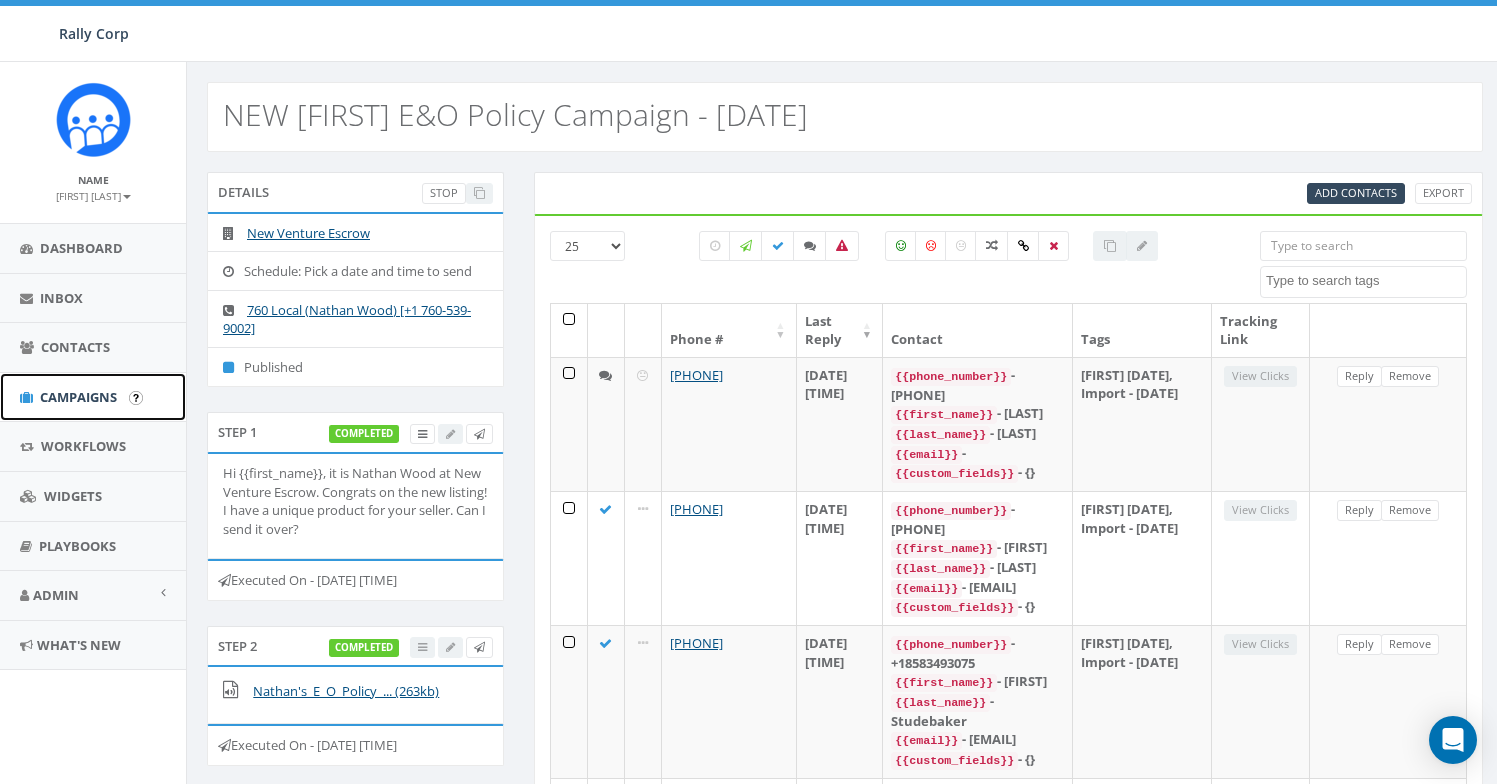click on "Campaigns" at bounding box center (78, 397) 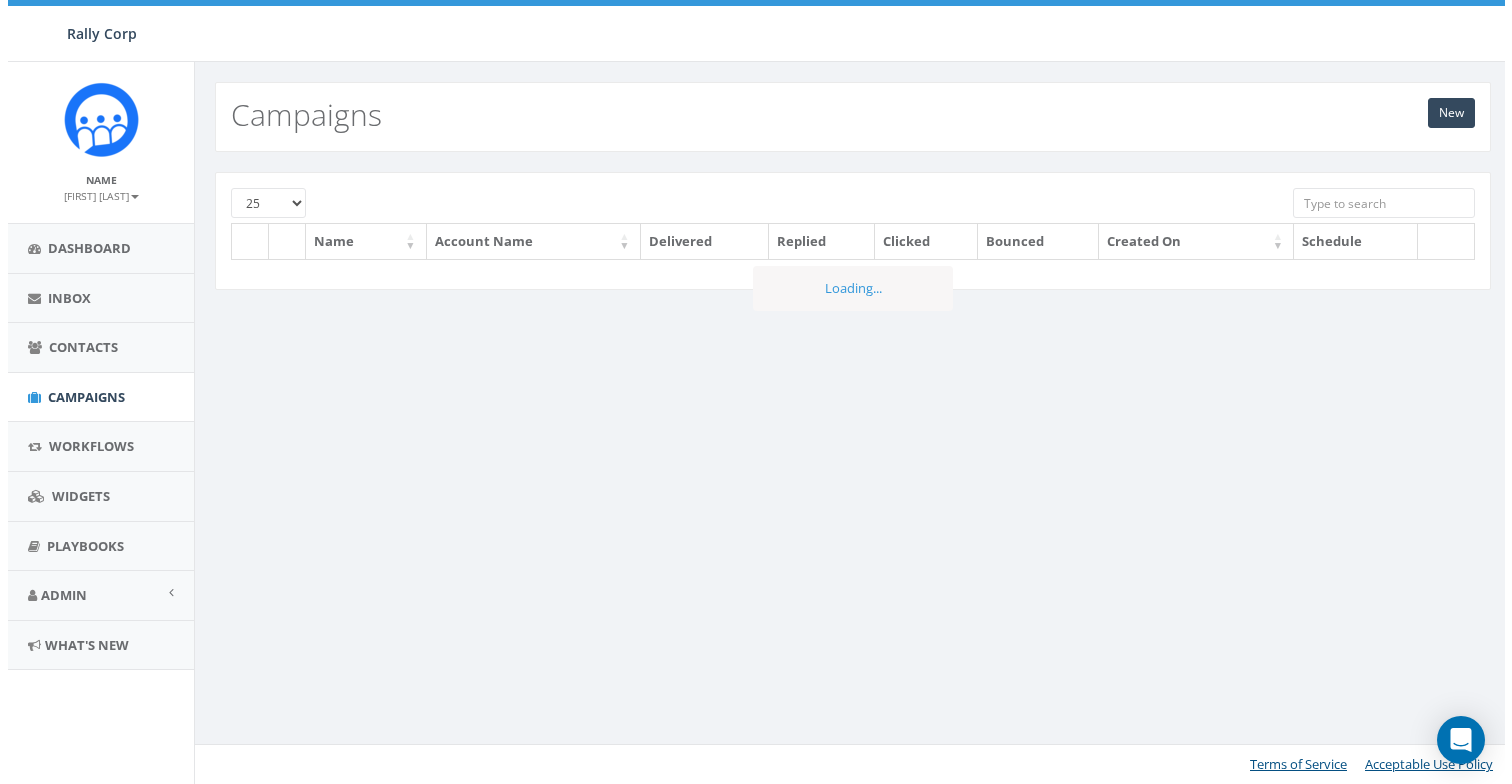 scroll, scrollTop: 0, scrollLeft: 0, axis: both 